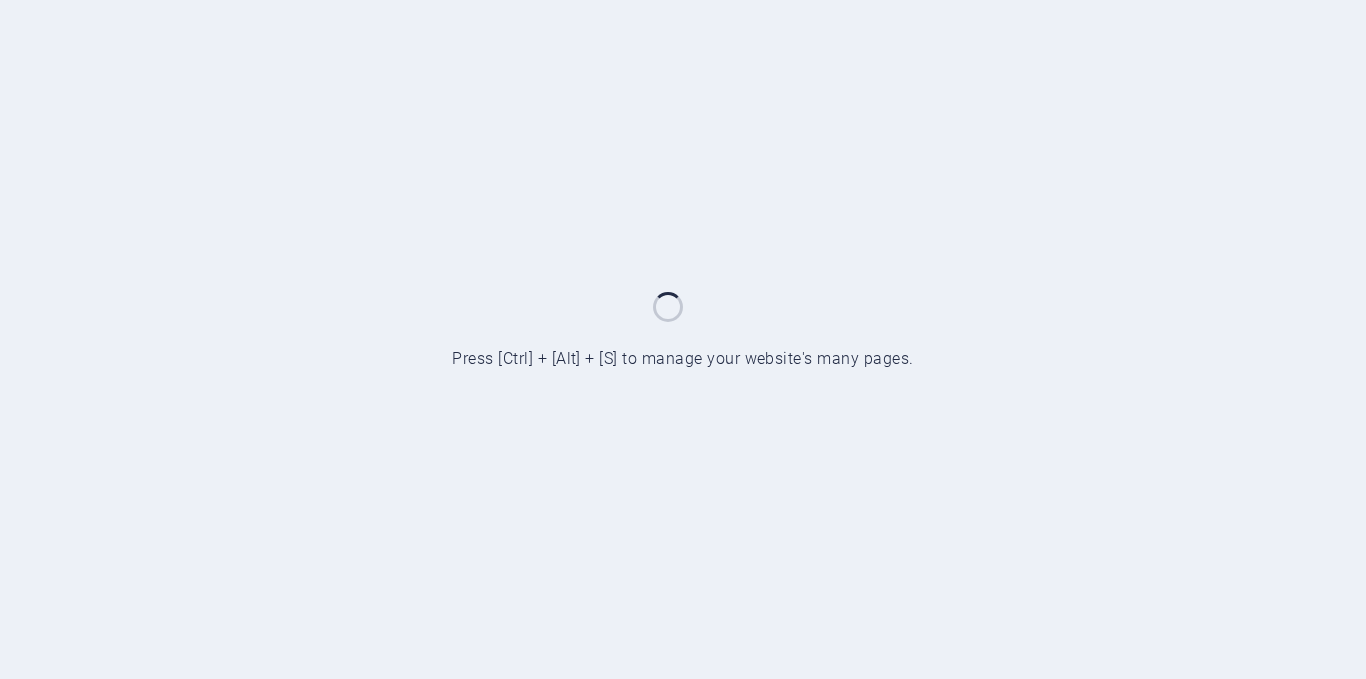 scroll, scrollTop: 0, scrollLeft: 0, axis: both 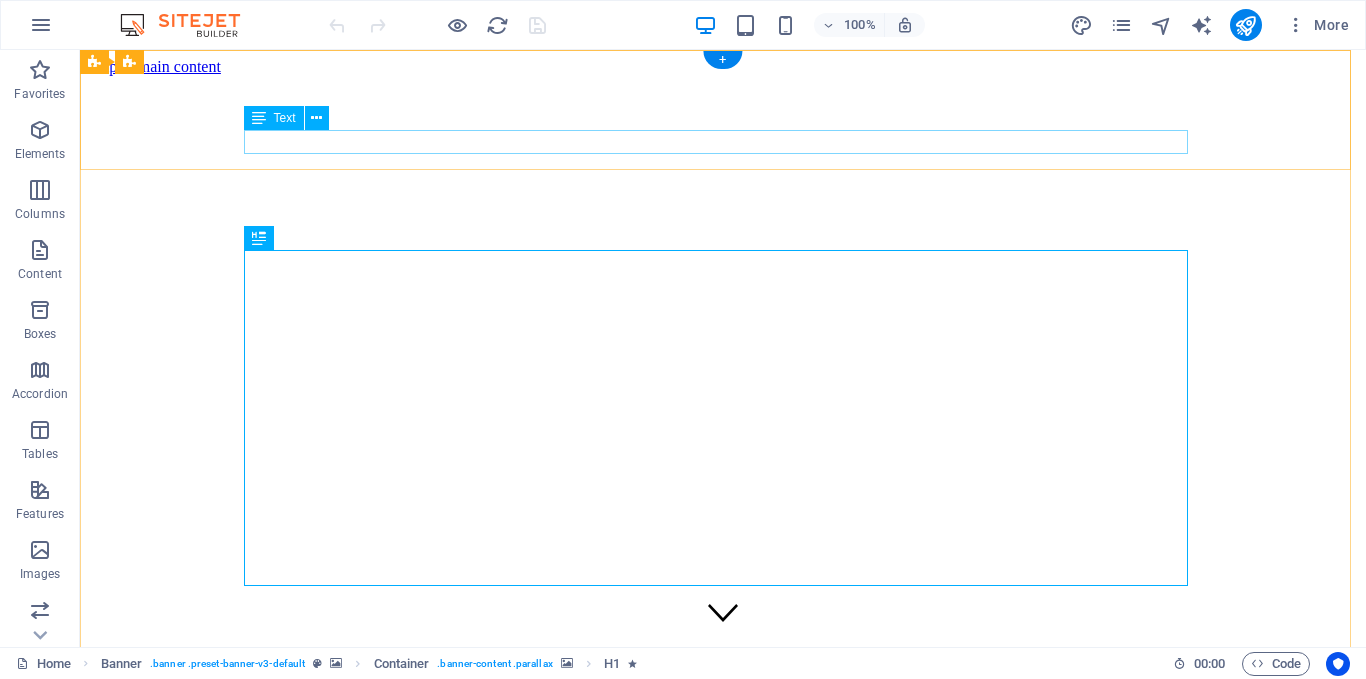 click on "Email: [EMAIL] Te:[PHONE]" at bounding box center (723, 930) 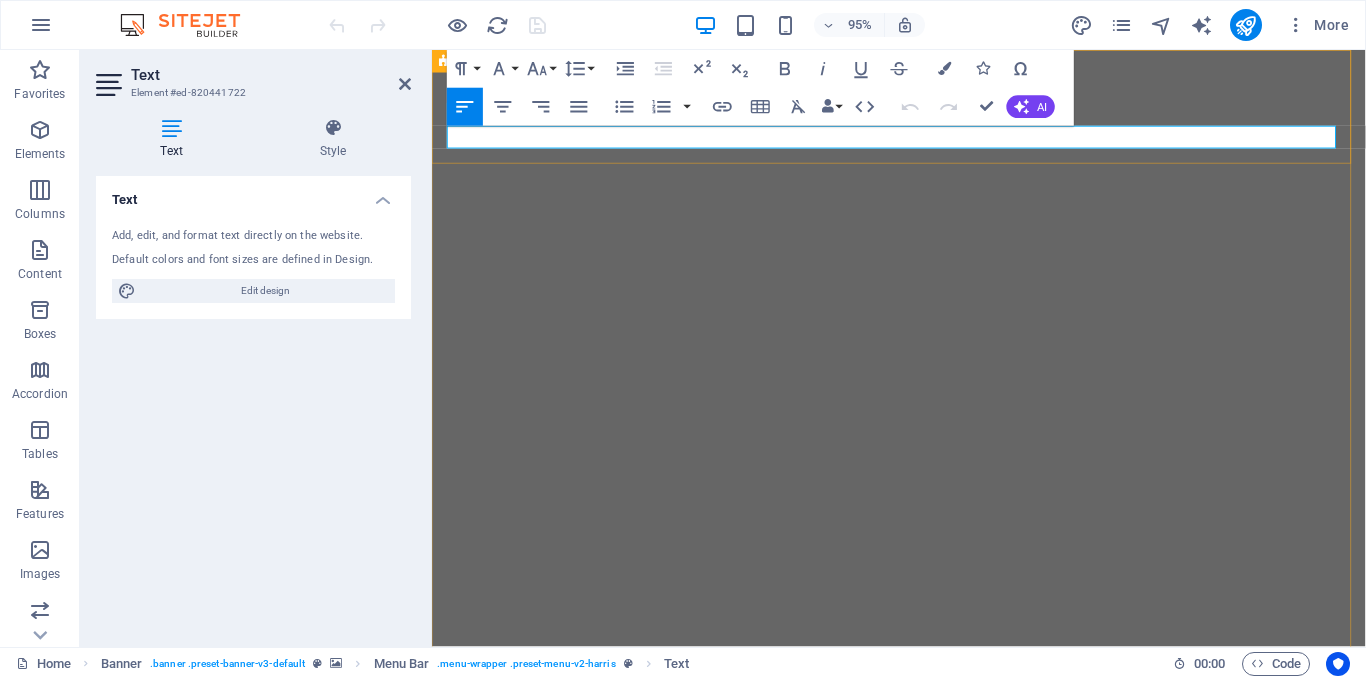 click on "Email: [EMAIL] Te:[PHONE]" at bounding box center (924, 847) 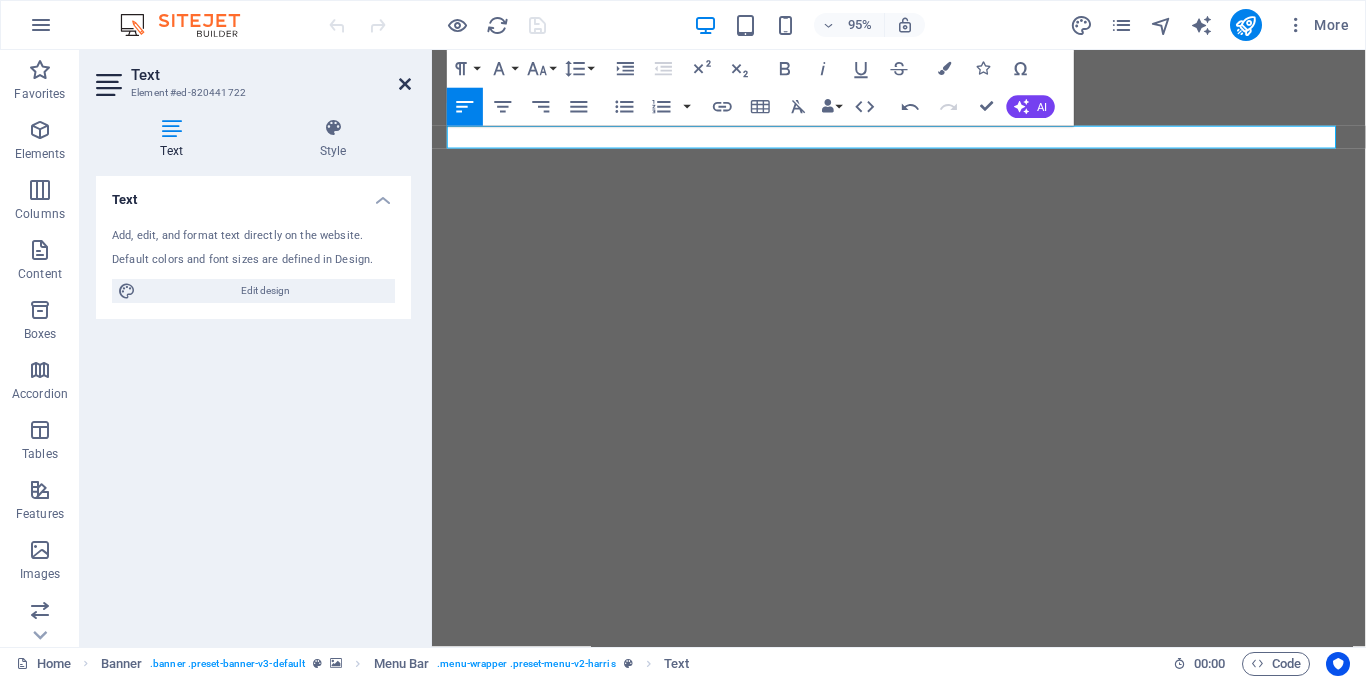 click at bounding box center (405, 84) 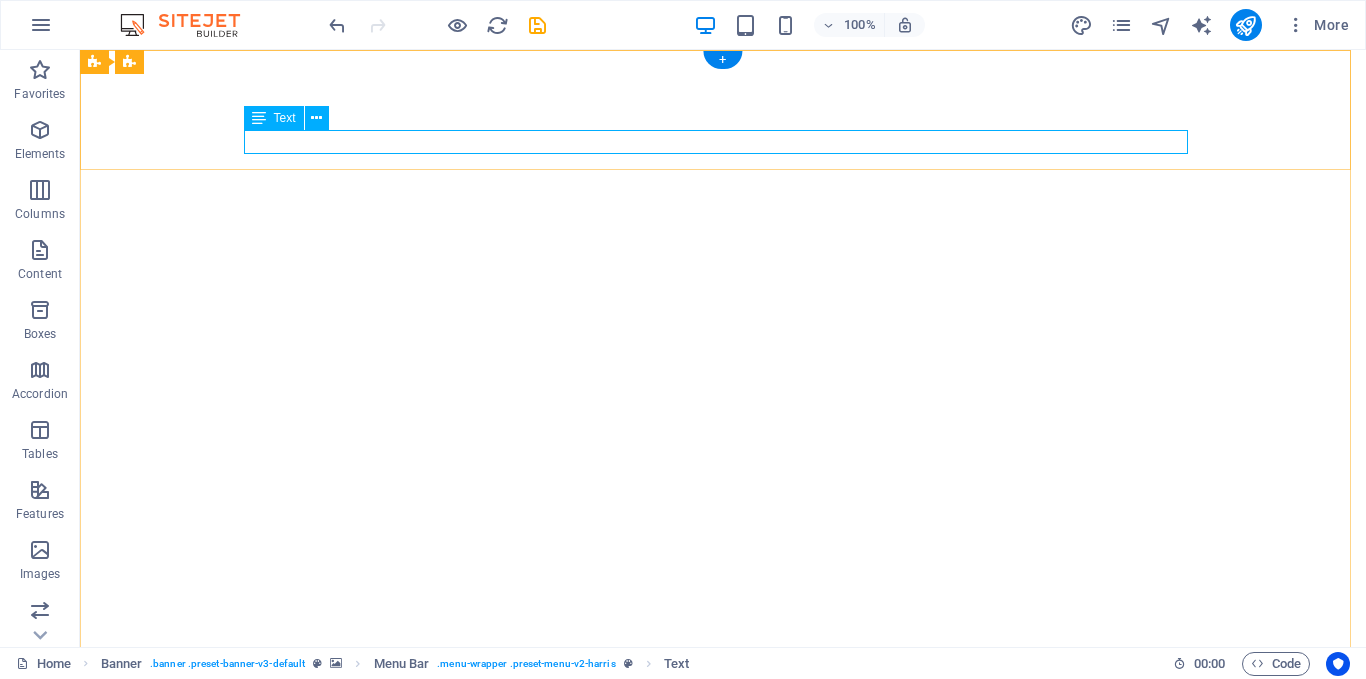 click on "Email: [EMAIL] Te:[PHONE]" at bounding box center (723, 847) 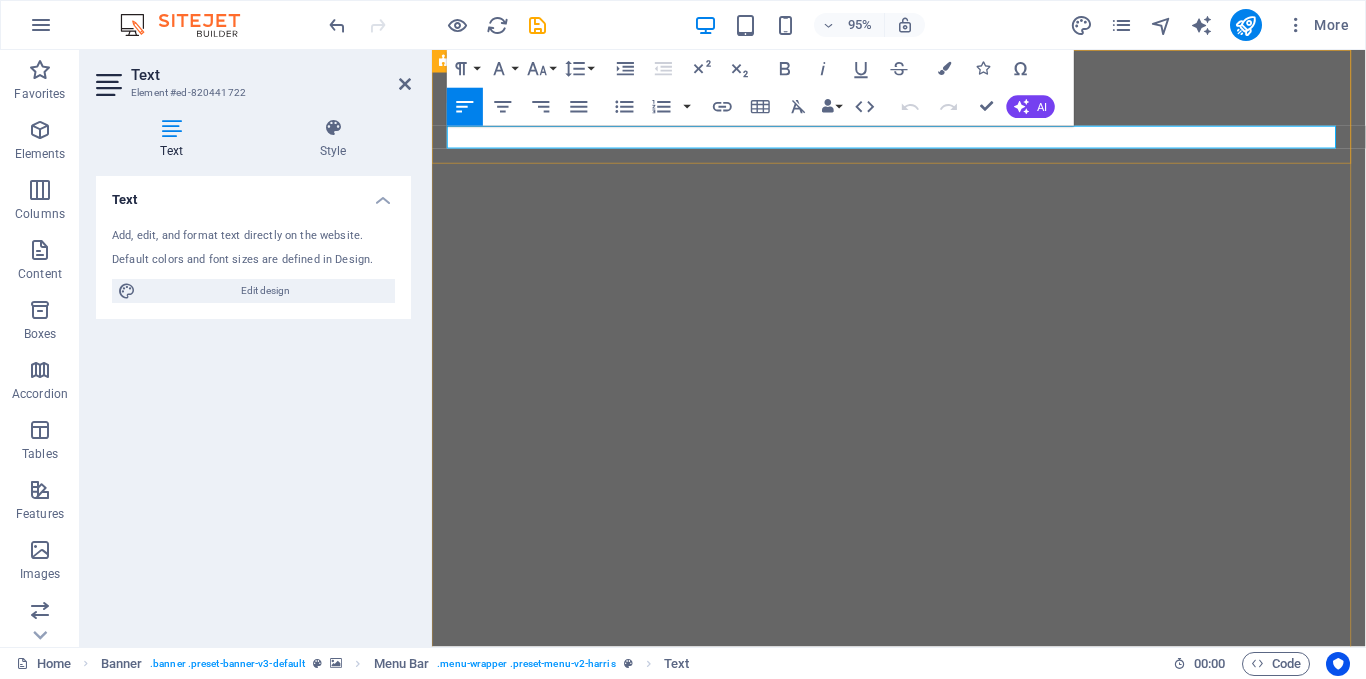 click on "Email: [EMAIL] Te:[PHONE]" at bounding box center [924, 847] 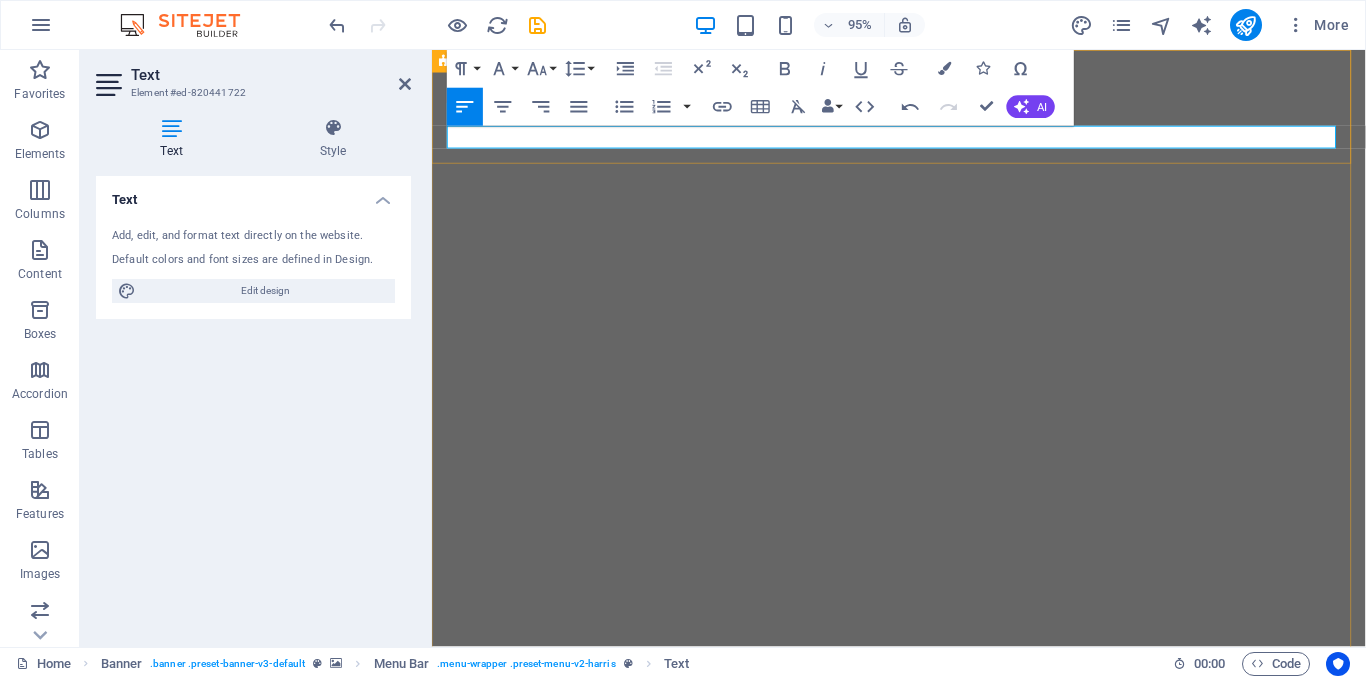 click on "Email: [EMAIL] Tel:[PHONE]" at bounding box center (924, 847) 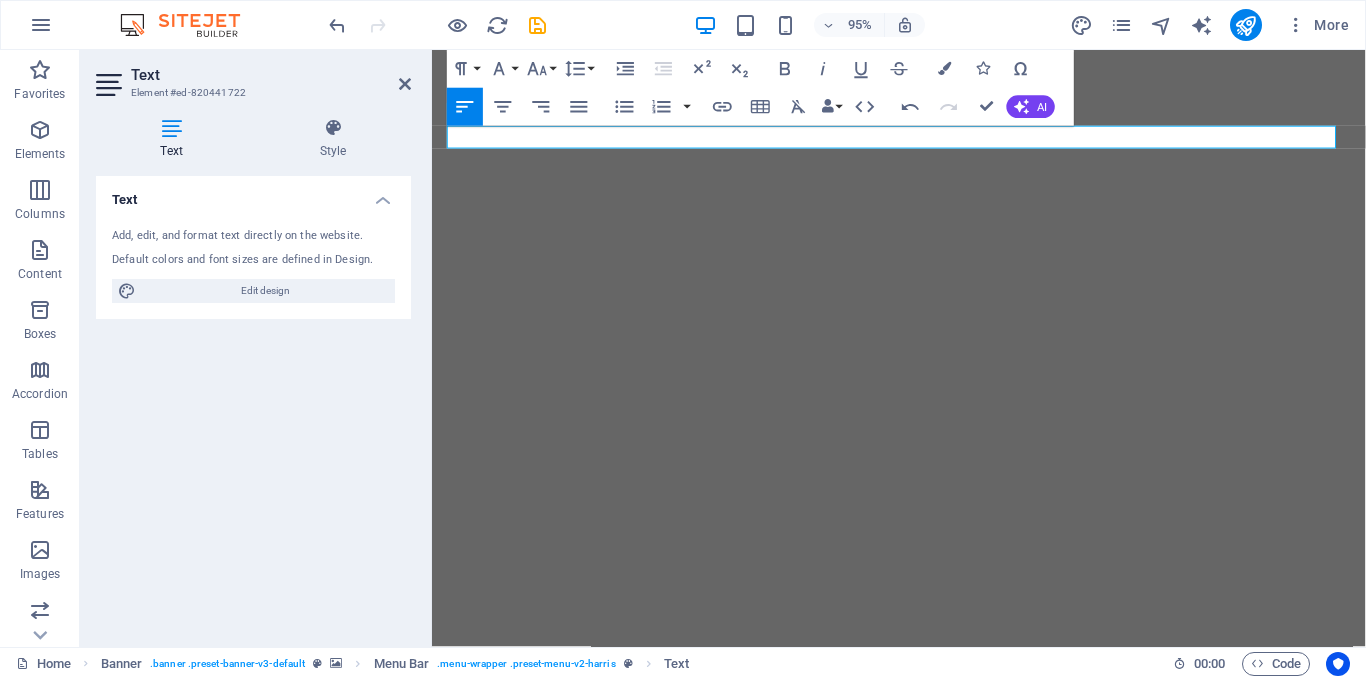 click on "Text" at bounding box center (271, 75) 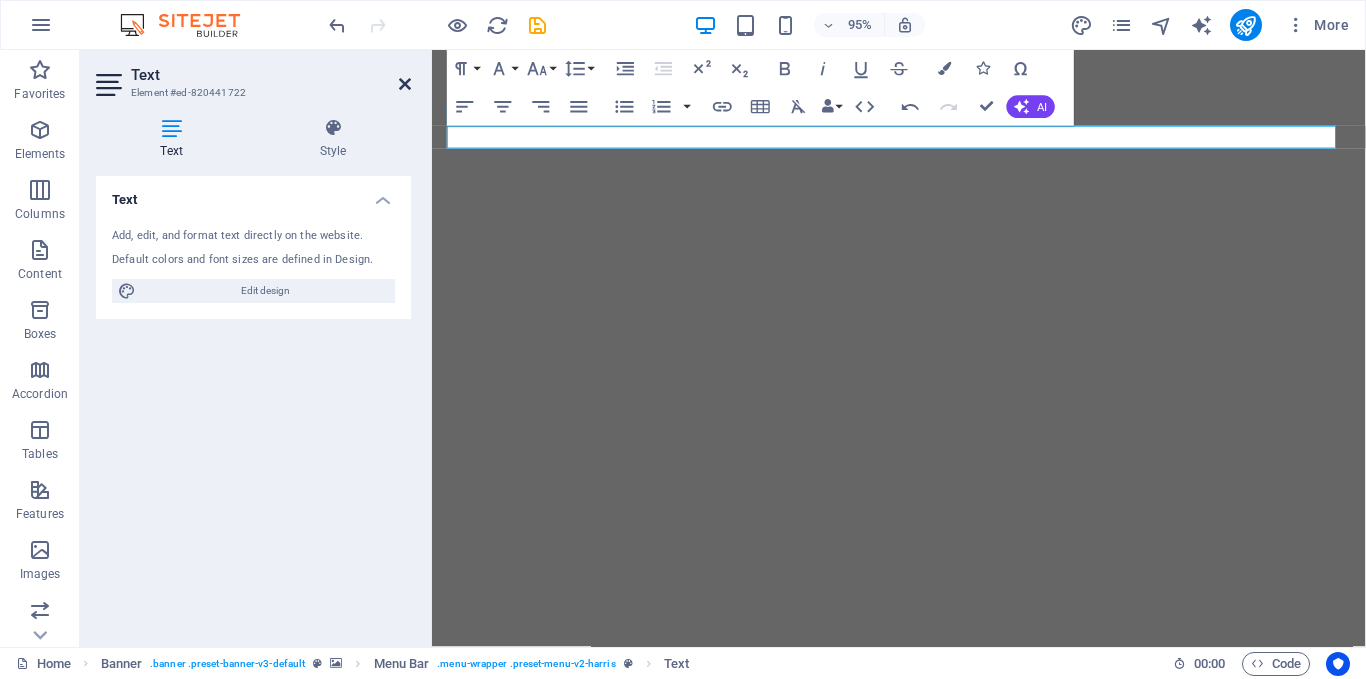 click at bounding box center [405, 84] 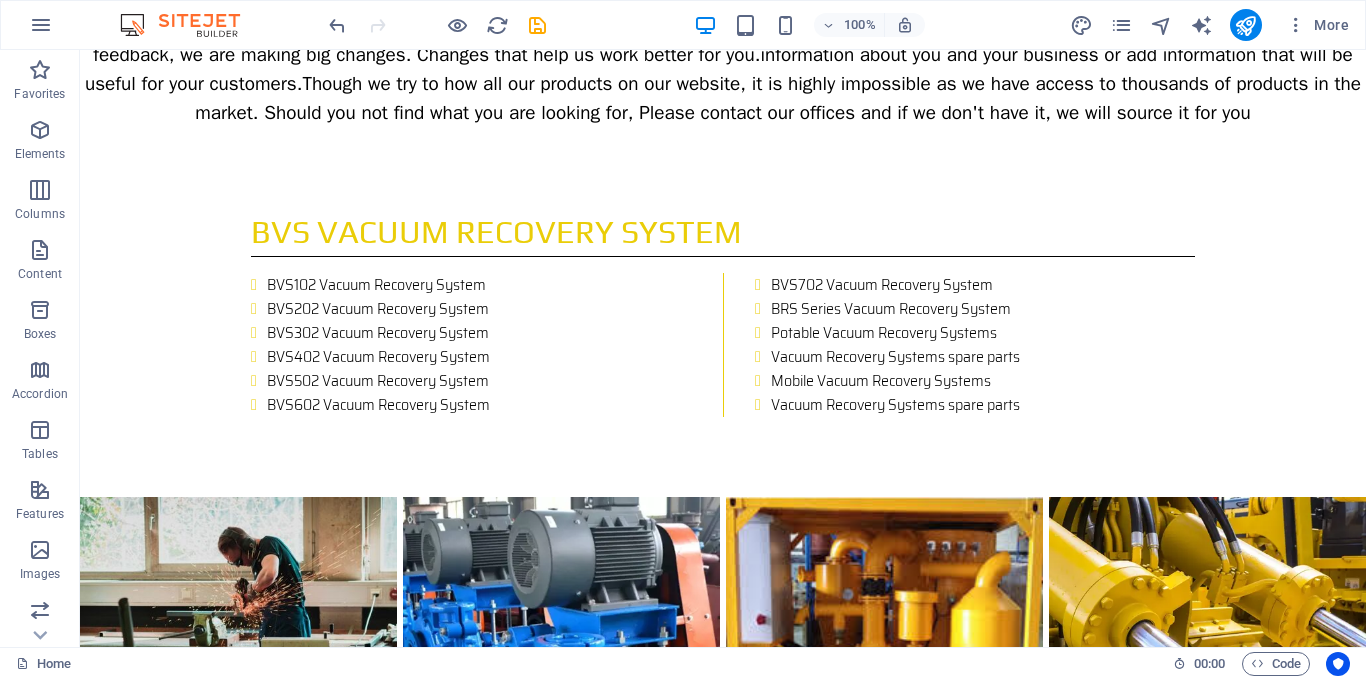 scroll, scrollTop: 6622, scrollLeft: 0, axis: vertical 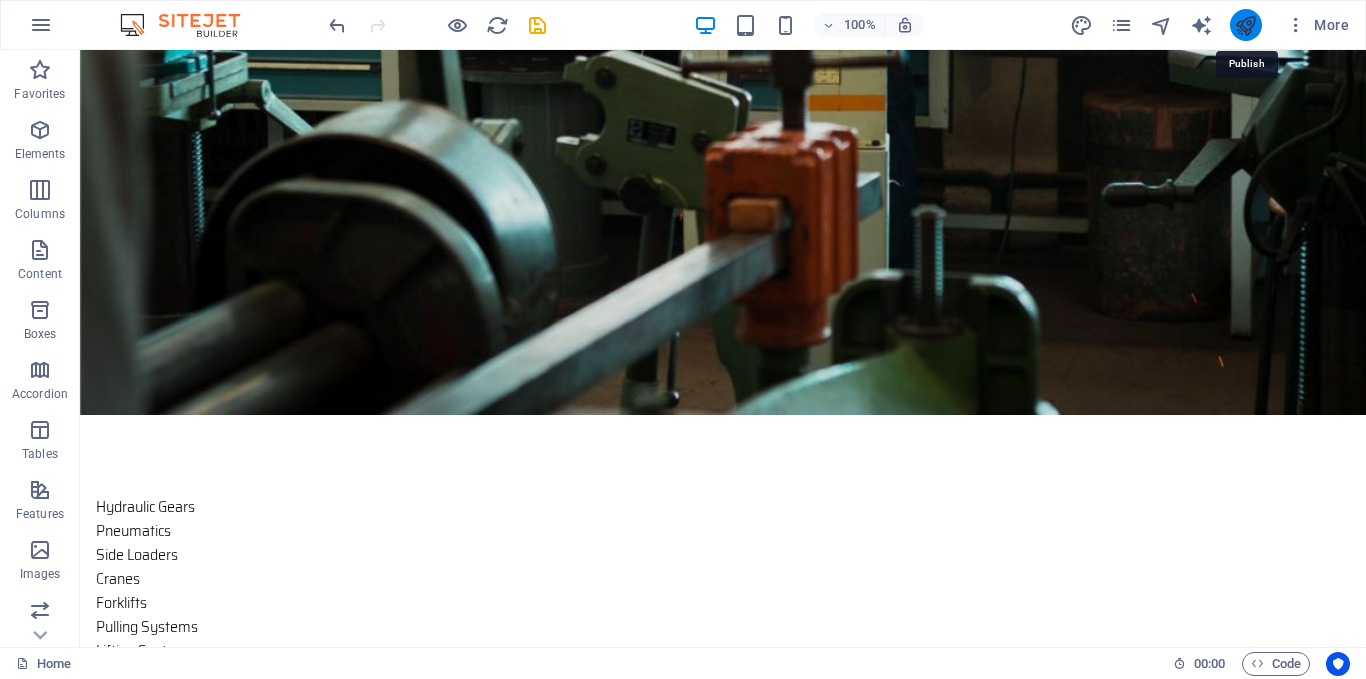 click at bounding box center (1245, 25) 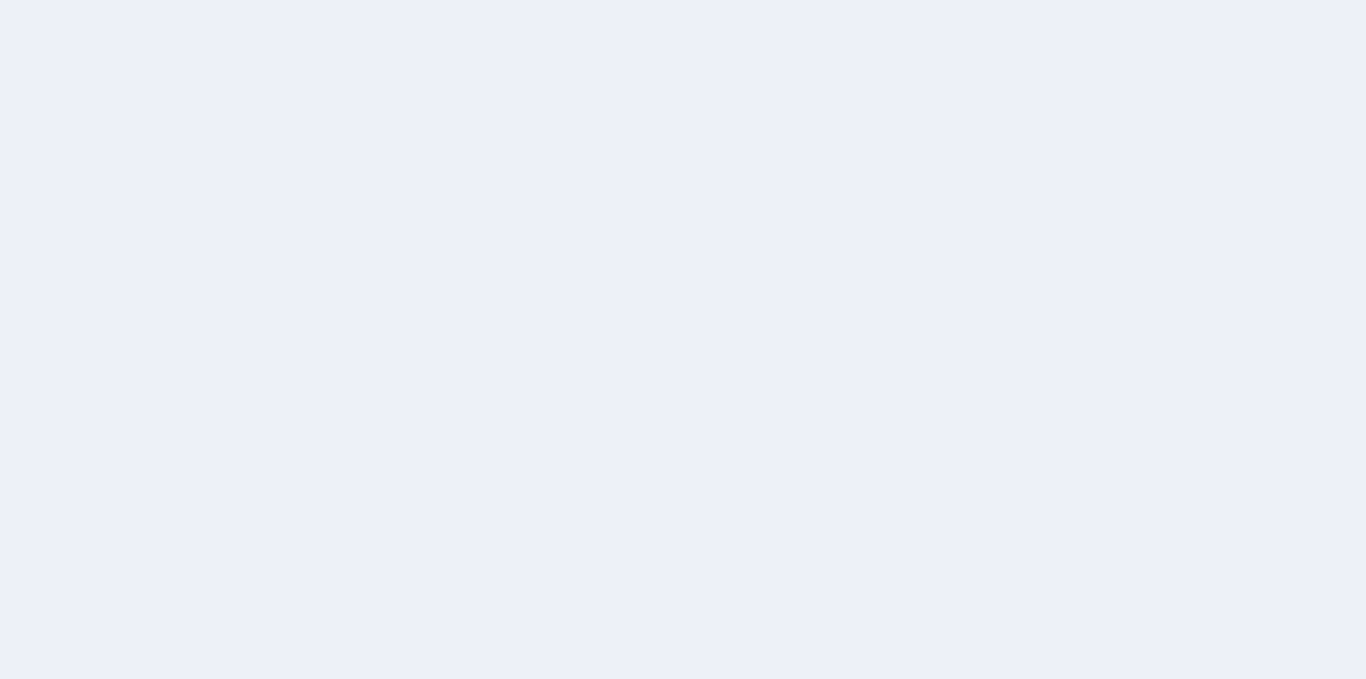 scroll, scrollTop: 0, scrollLeft: 0, axis: both 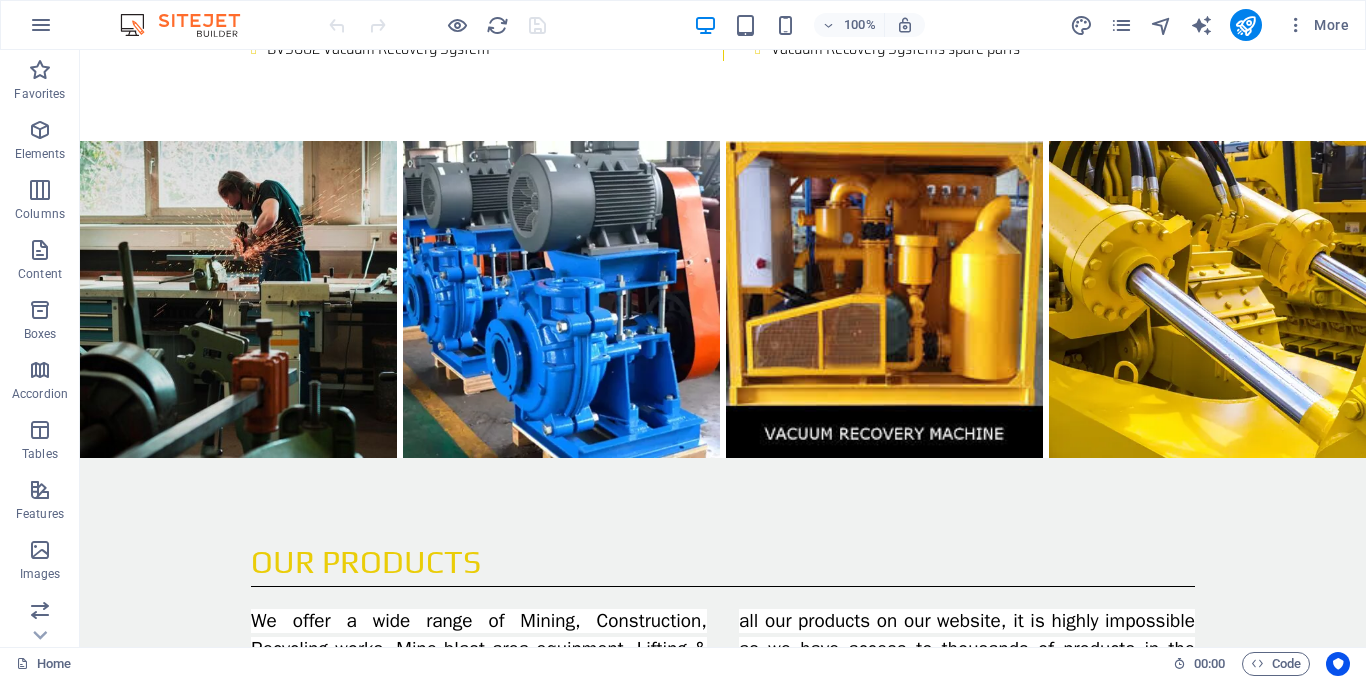 click on "sales@eltubingandhydraulicssa.co.za Legal Notice  |  Privacy" at bounding box center [242, 3950] 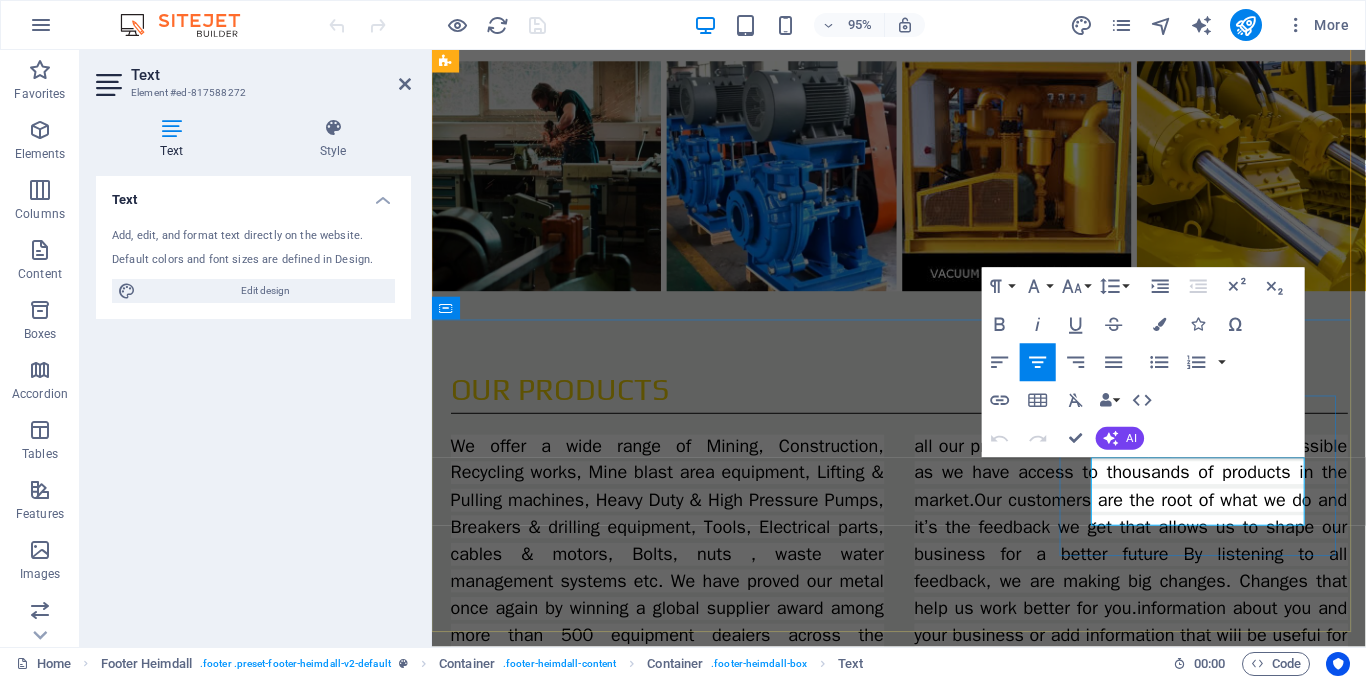 scroll, scrollTop: 6381, scrollLeft: 0, axis: vertical 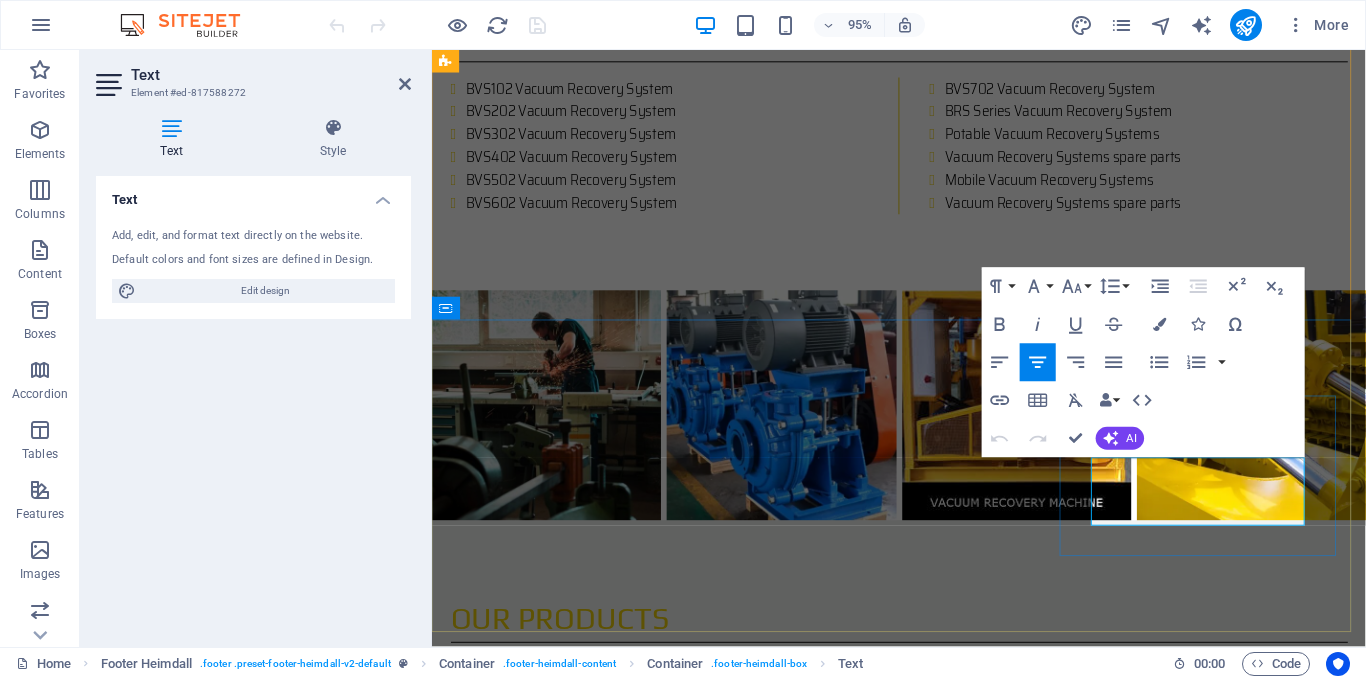 click on "Legal Notice  |  Privacy" at bounding box center (594, 3852) 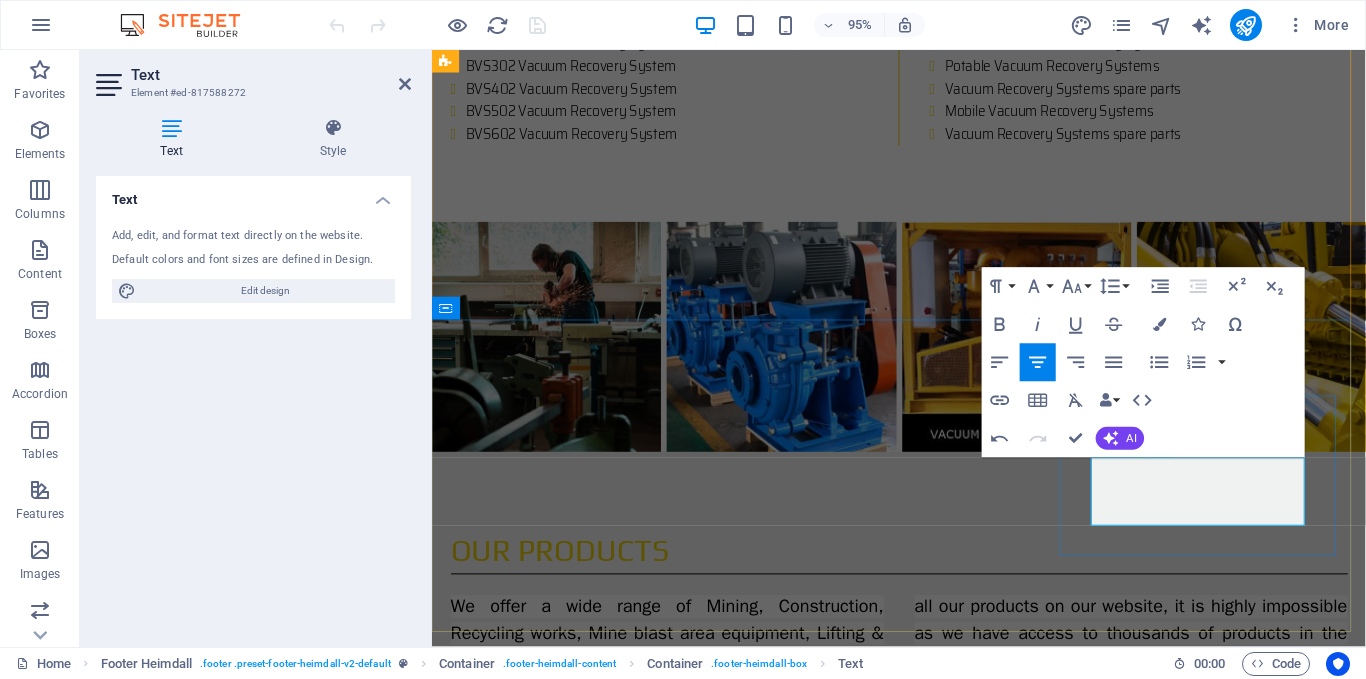 drag, startPoint x: 1279, startPoint y: 536, endPoint x: 1218, endPoint y: 541, distance: 61.204575 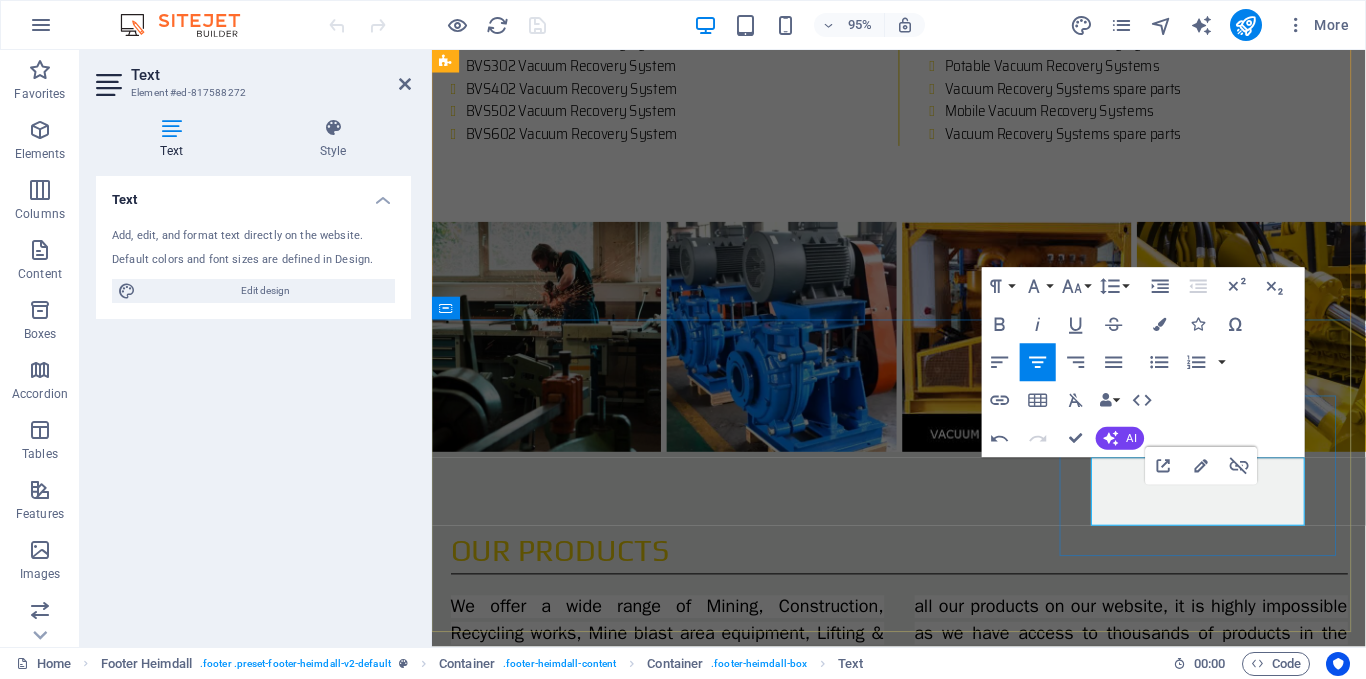 scroll, scrollTop: 6357, scrollLeft: 0, axis: vertical 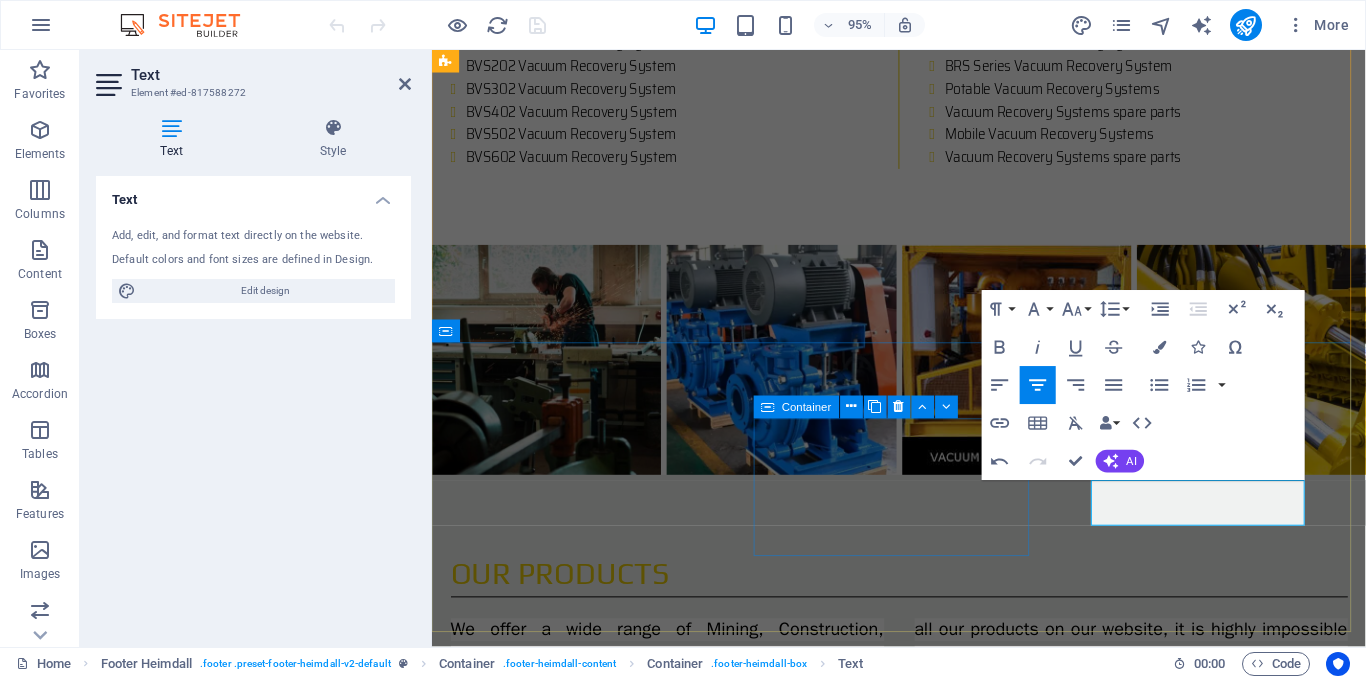 click on "Phone +1-123-456-7890" at bounding box center [594, 3625] 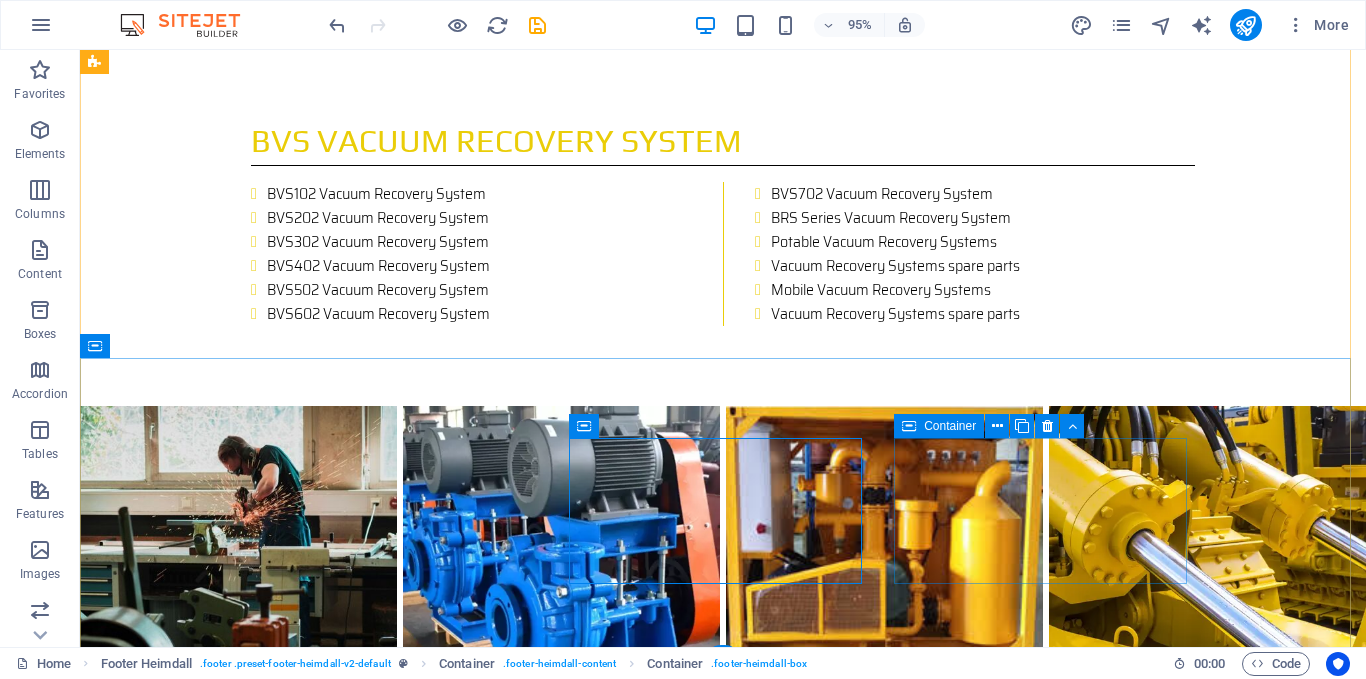scroll, scrollTop: 6590, scrollLeft: 0, axis: vertical 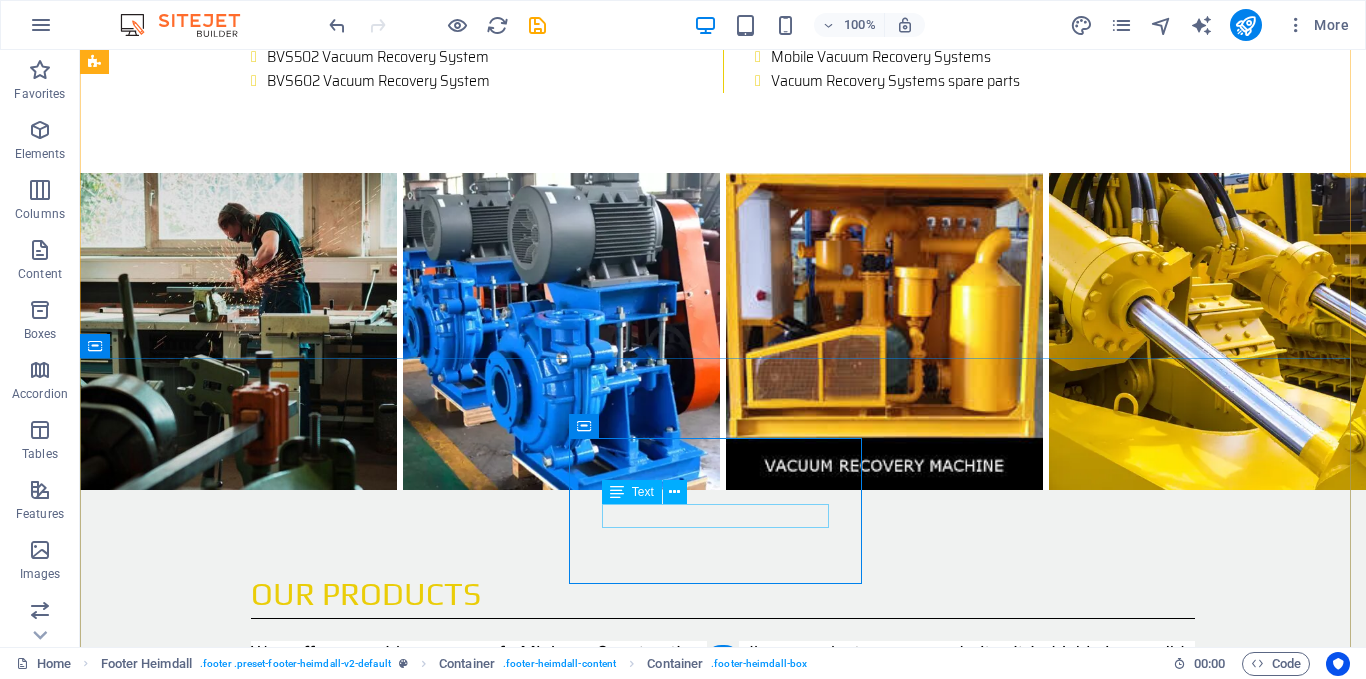 click on "+1-123-456-7890" at bounding box center [242, 3832] 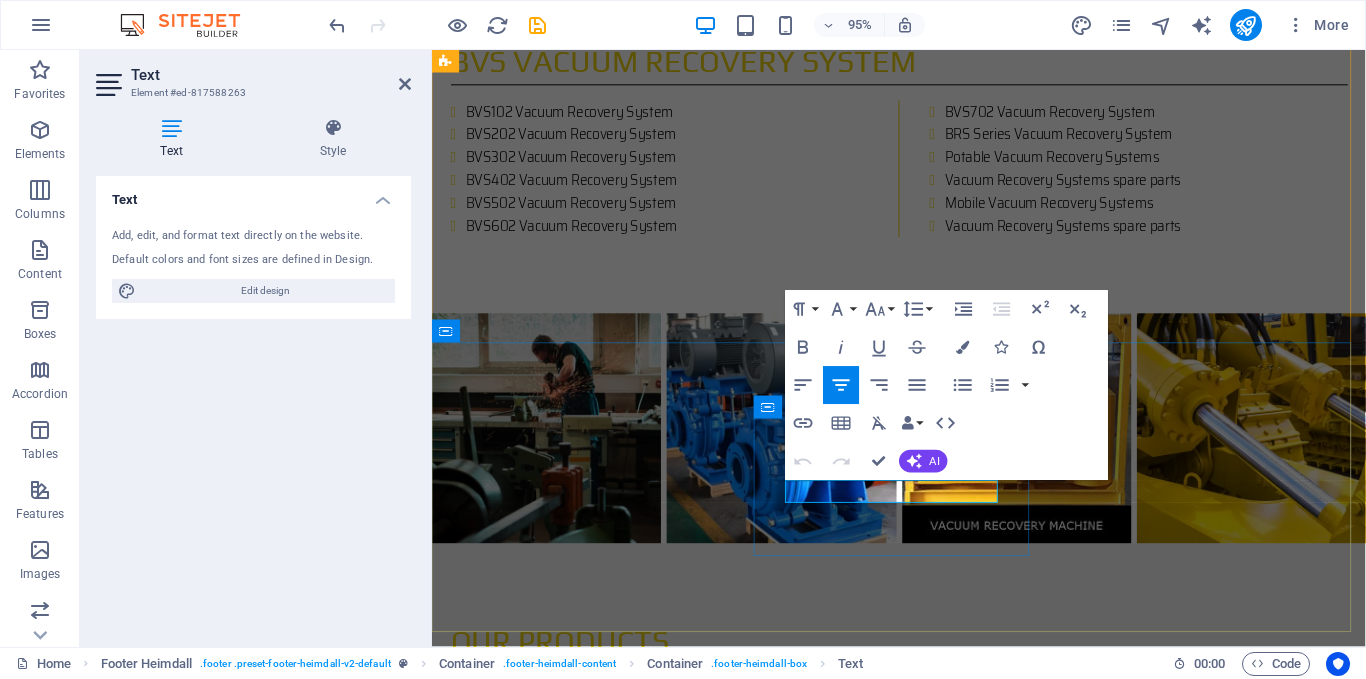 click on "+1-123-456-7890" at bounding box center (594, 3714) 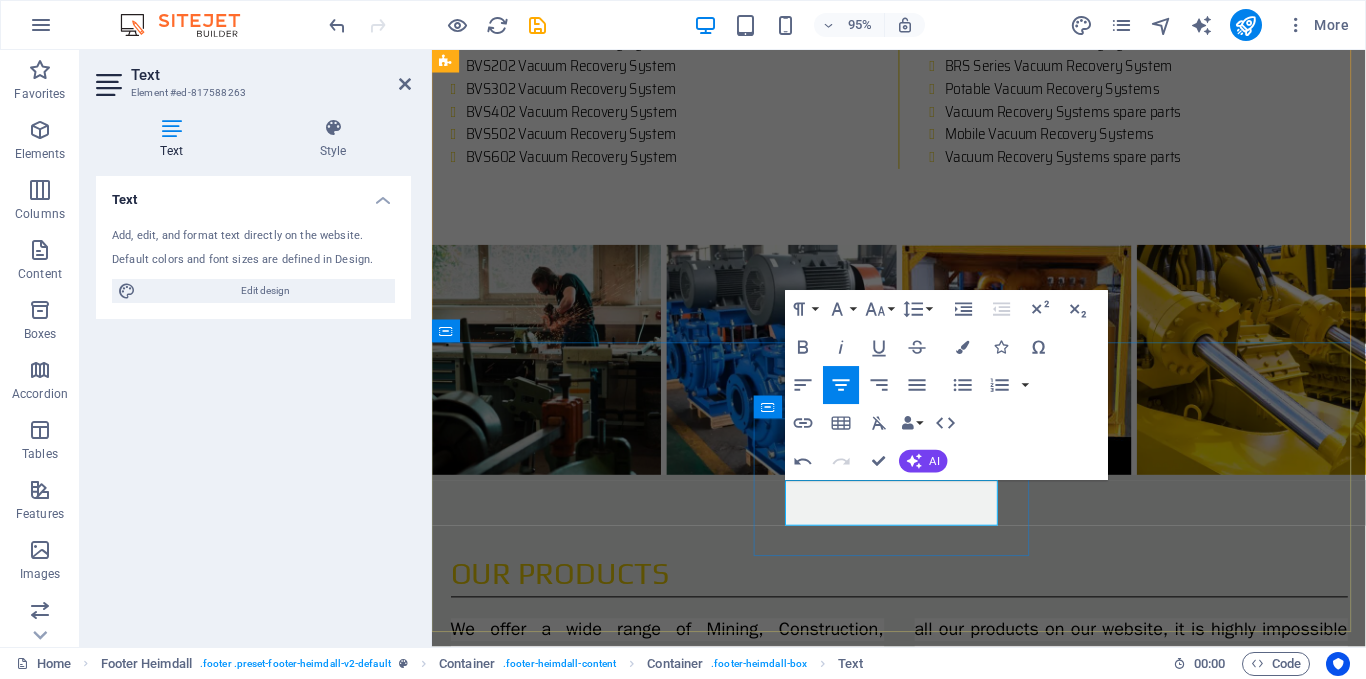type 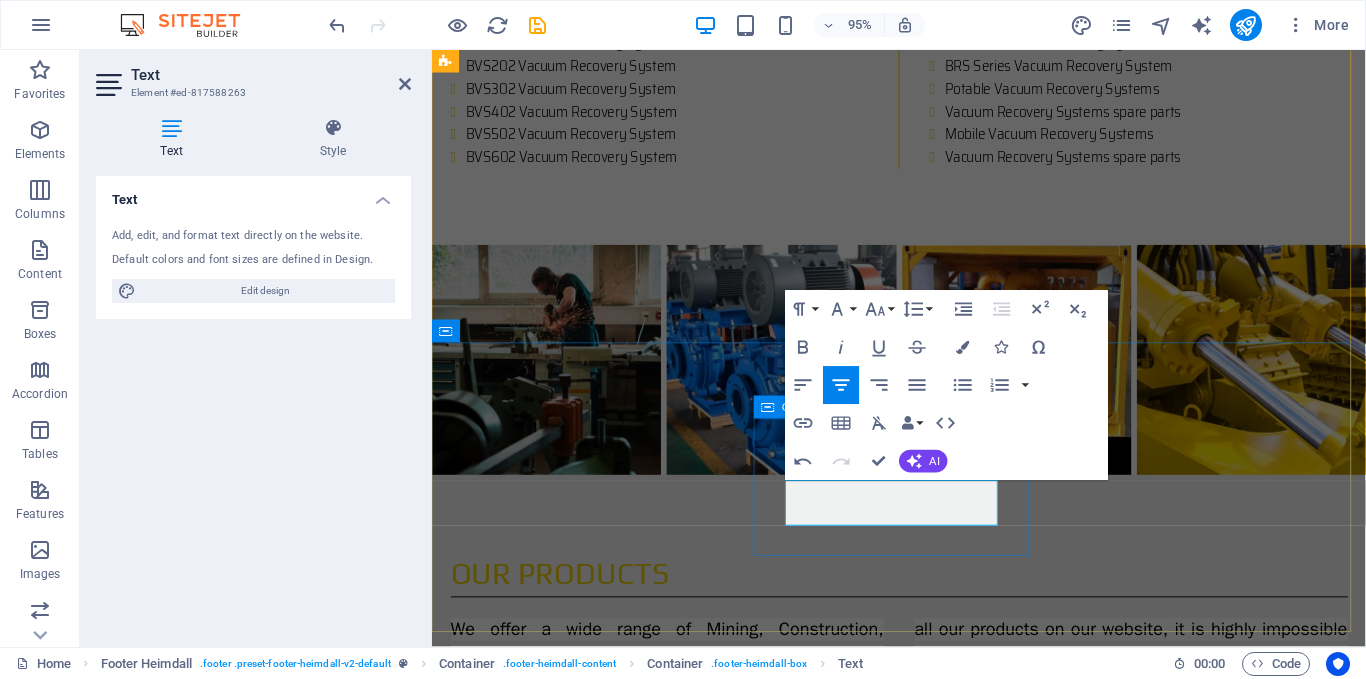 drag, startPoint x: 975, startPoint y: 518, endPoint x: 1102, endPoint y: 605, distance: 153.94154 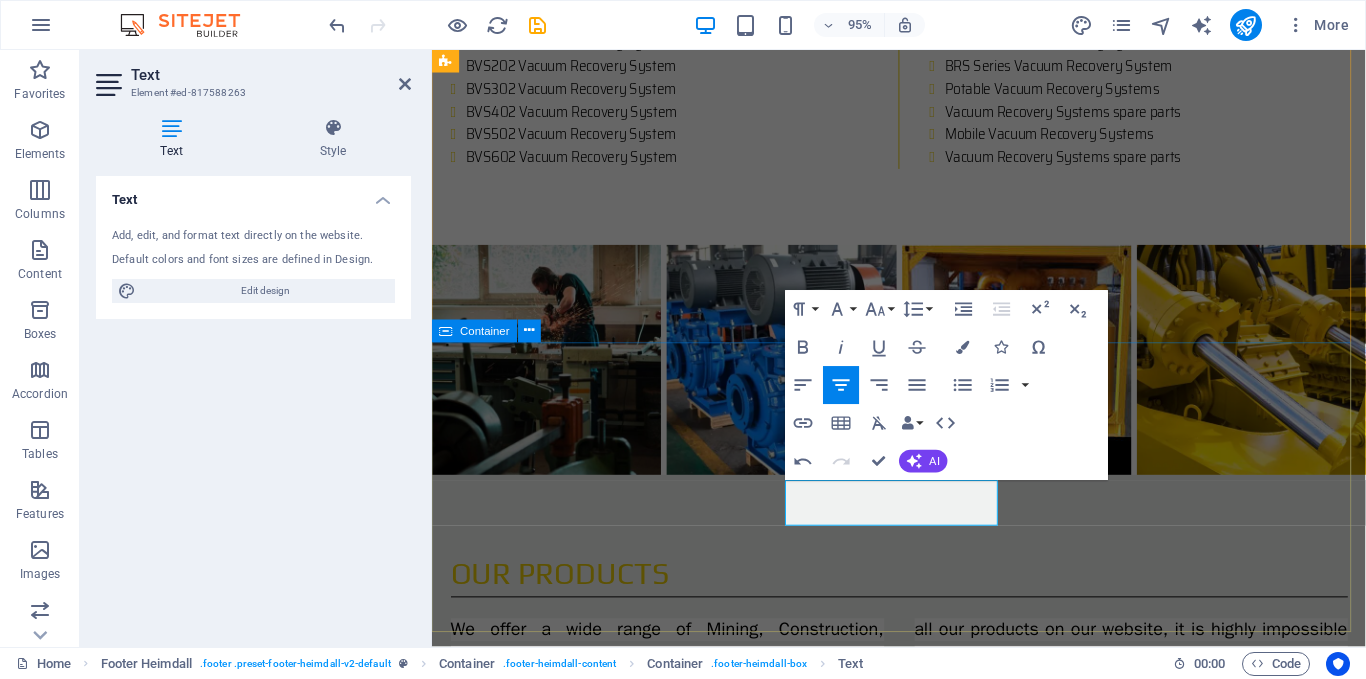click on "Address No. 7 Mzantsi Commercial Park 5257   East London Phone +27 63 385 0230 Contact sales@eltubingandhydraulicssa.co.za" at bounding box center [923, 3625] 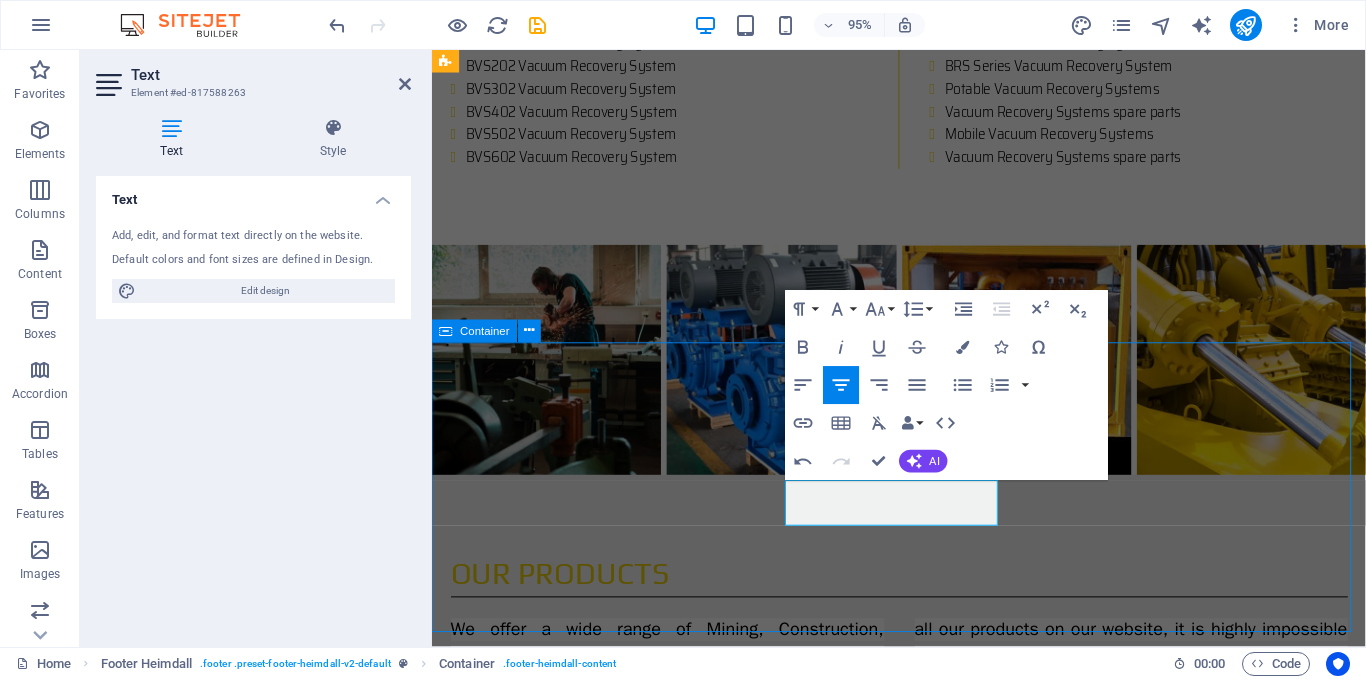 scroll, scrollTop: 6591, scrollLeft: 0, axis: vertical 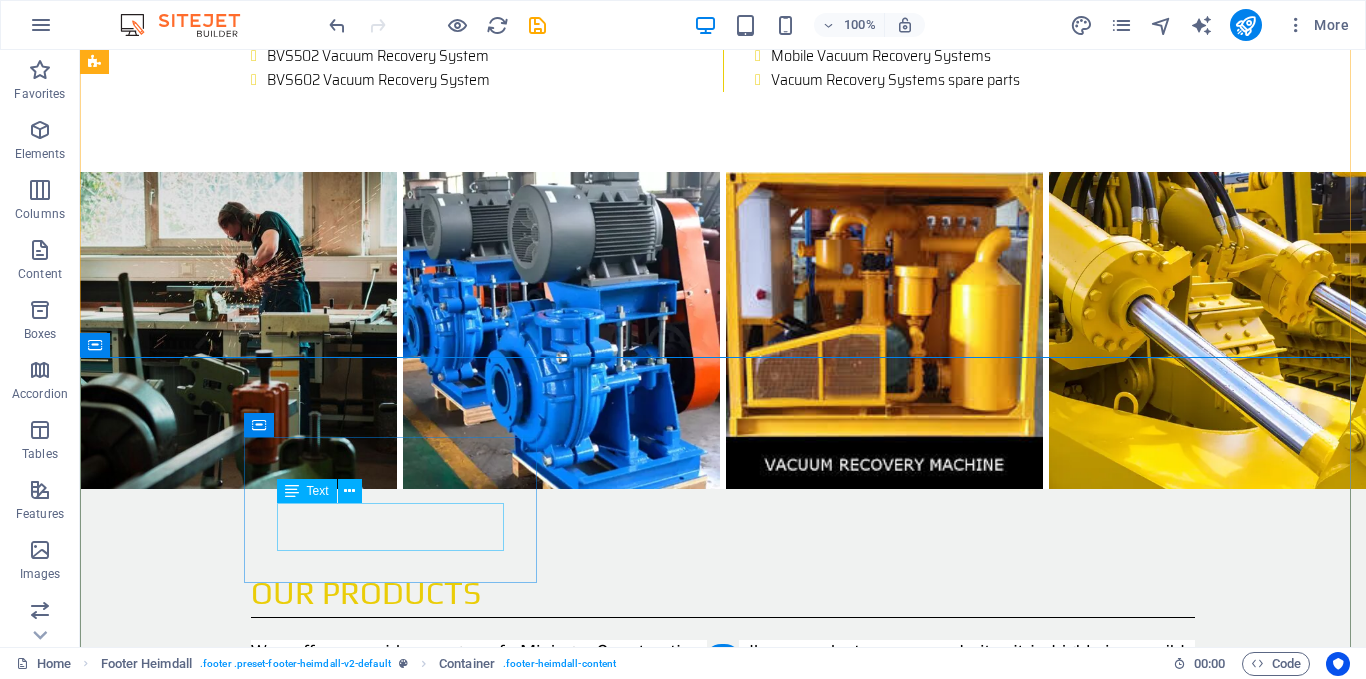 click on "No. 7 Mzantsi Commercial Park 5257   East London" at bounding box center [242, 3682] 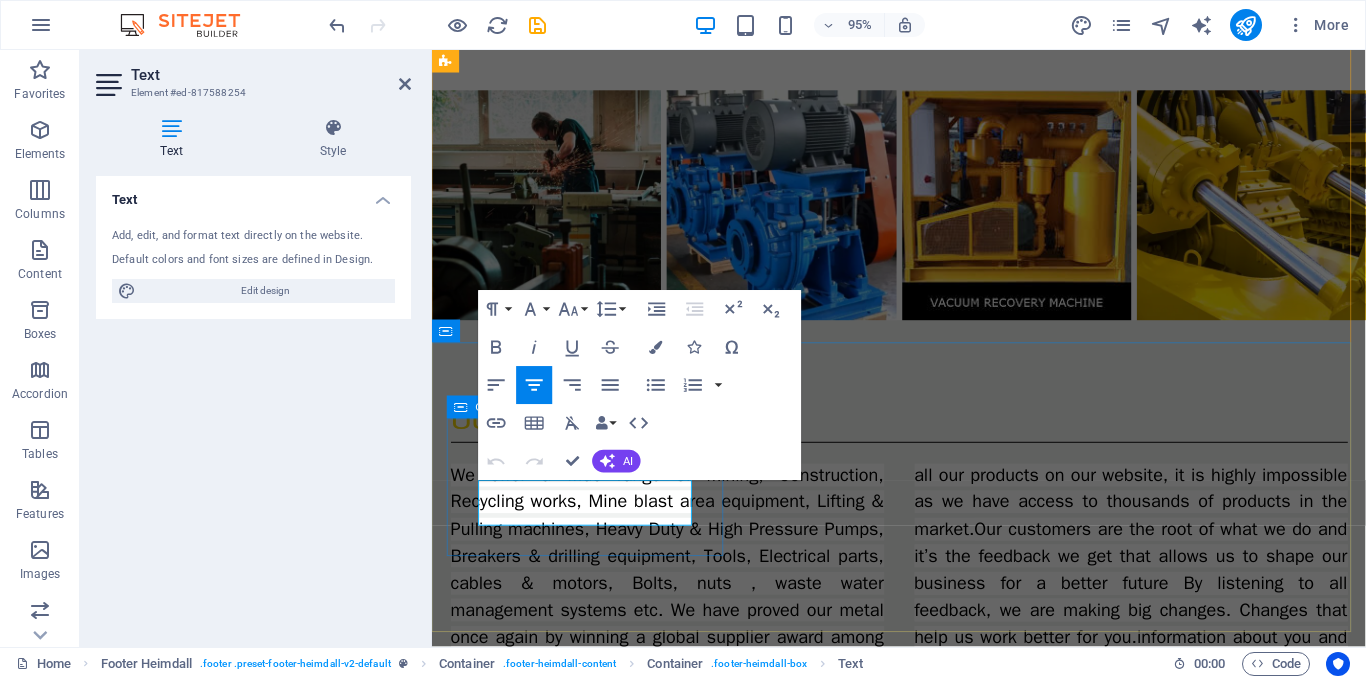scroll, scrollTop: 6357, scrollLeft: 0, axis: vertical 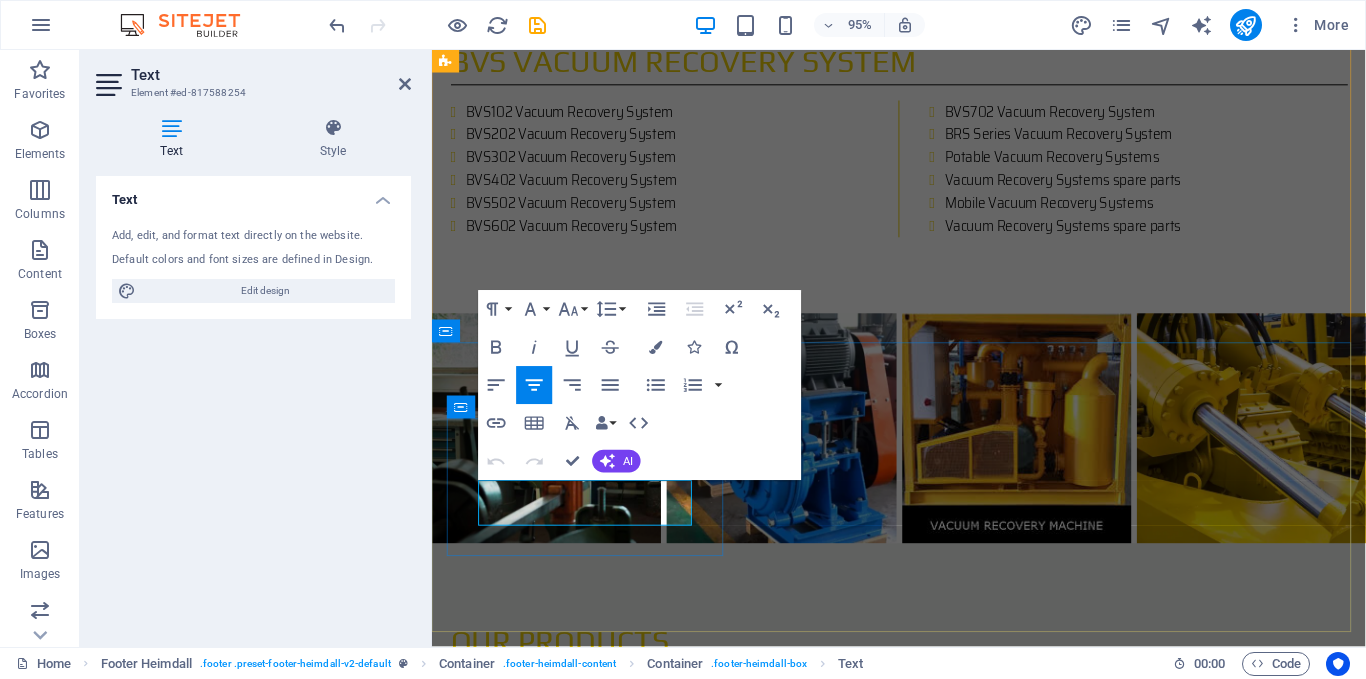 click on "5257   East London" at bounding box center [594, 3576] 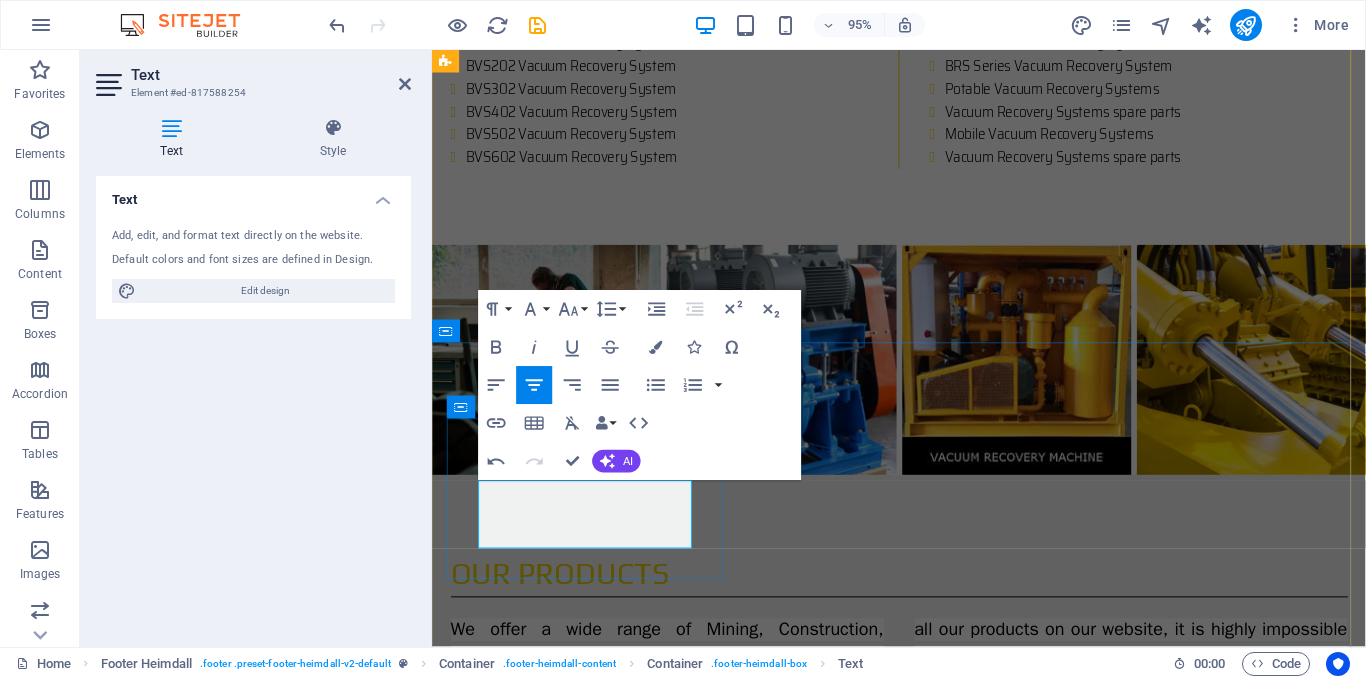 type 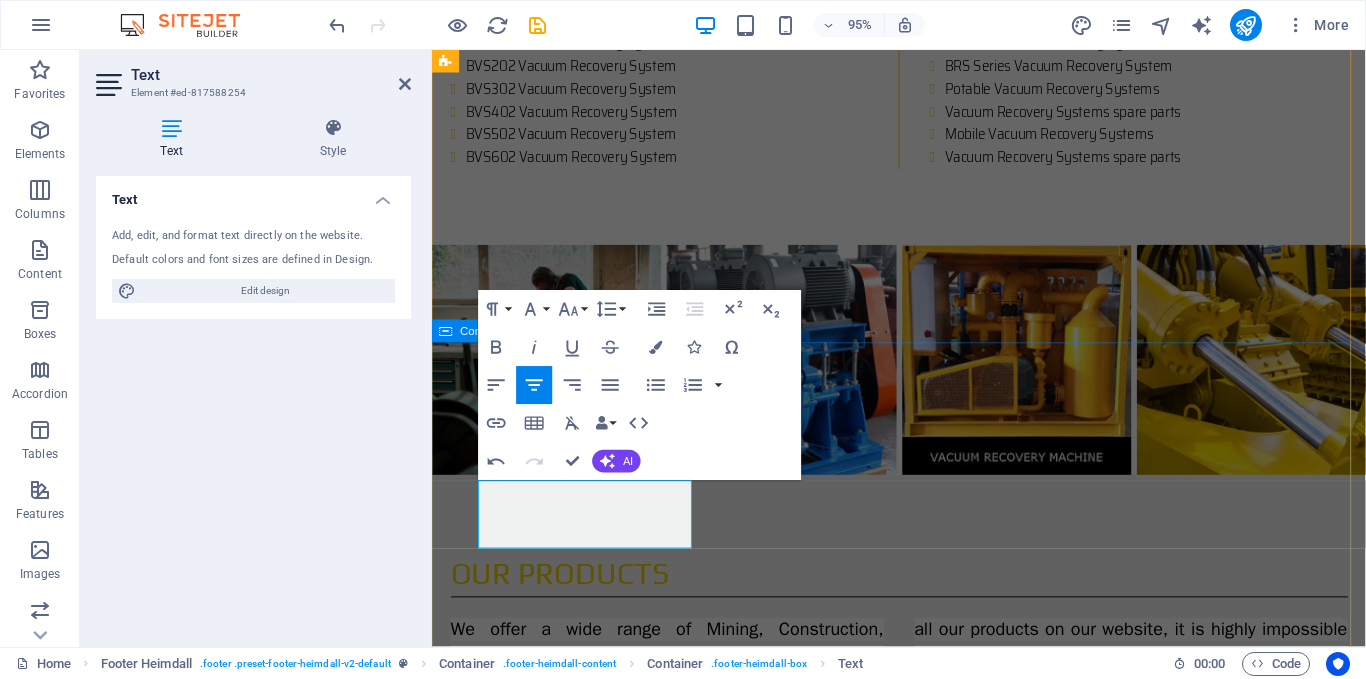 click on "Address No. 7 Mzantsi Commercial Park 5257   East London South Africa Phone +27 63 385 0230 Contact sales@eltubingandhydraulicssa.co.za" at bounding box center (923, 3637) 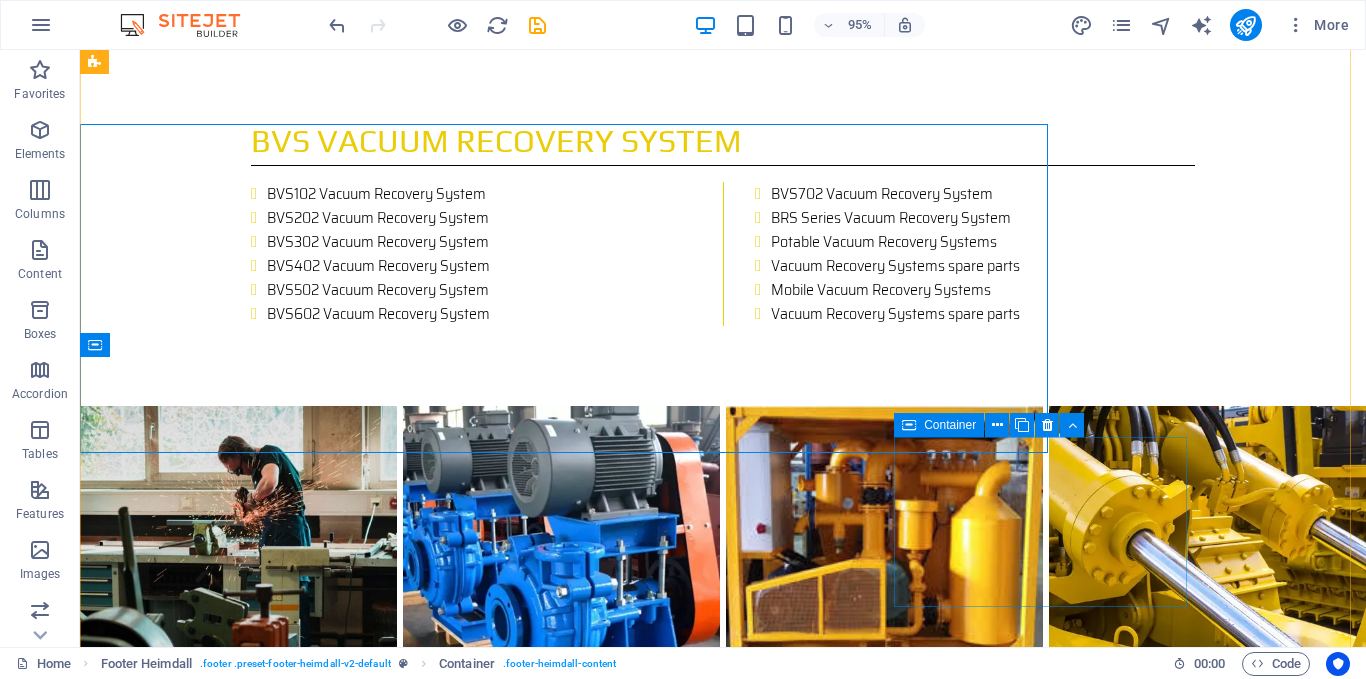scroll, scrollTop: 6591, scrollLeft: 0, axis: vertical 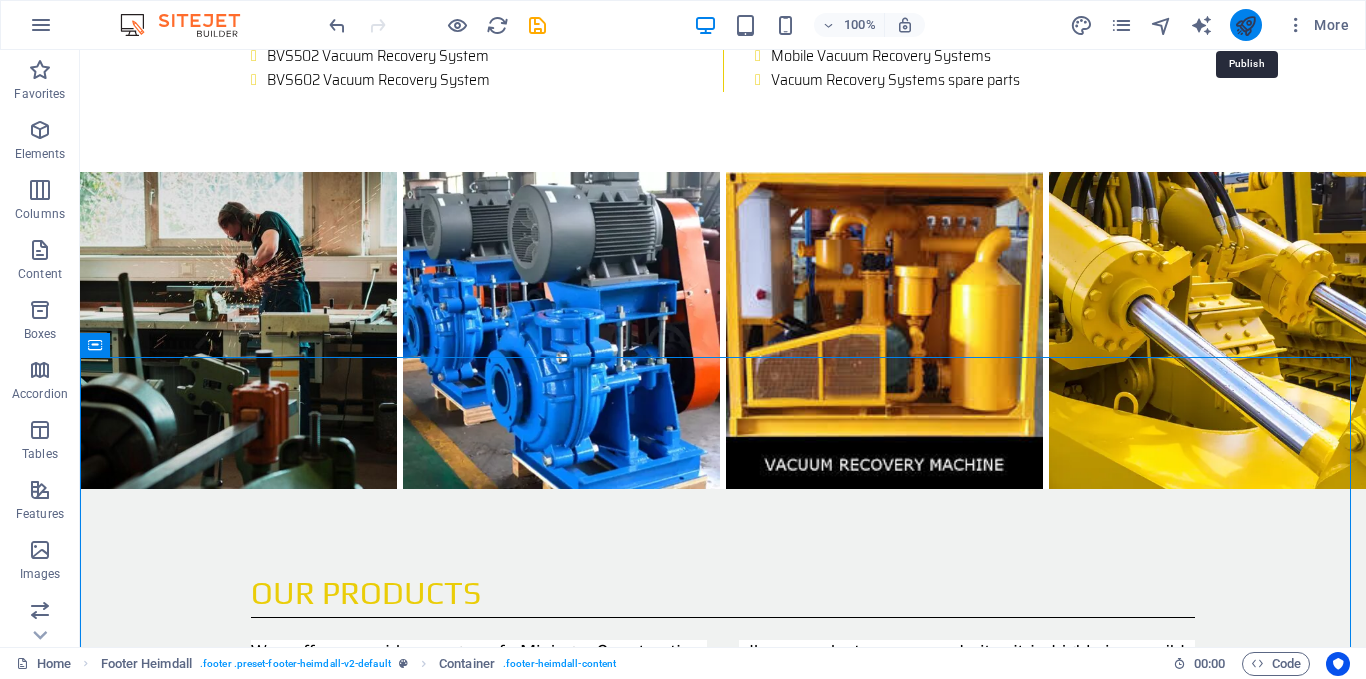 click at bounding box center (1245, 25) 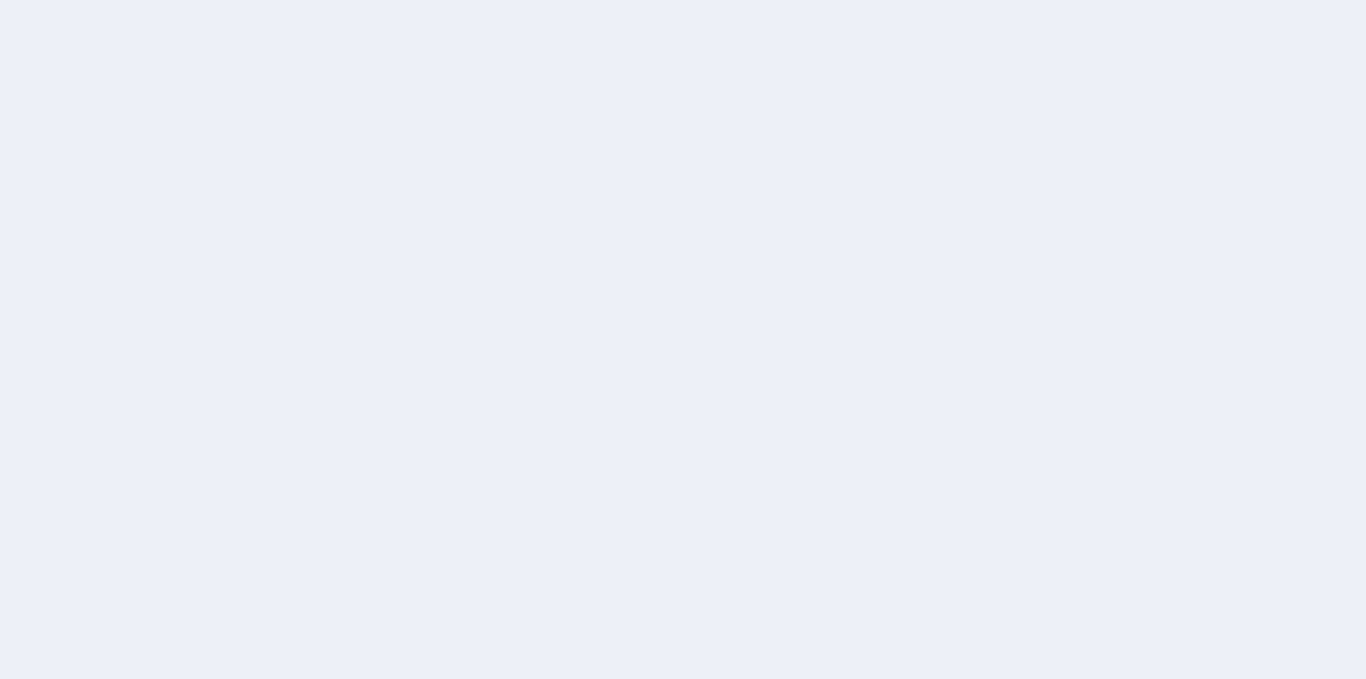 scroll, scrollTop: 0, scrollLeft: 0, axis: both 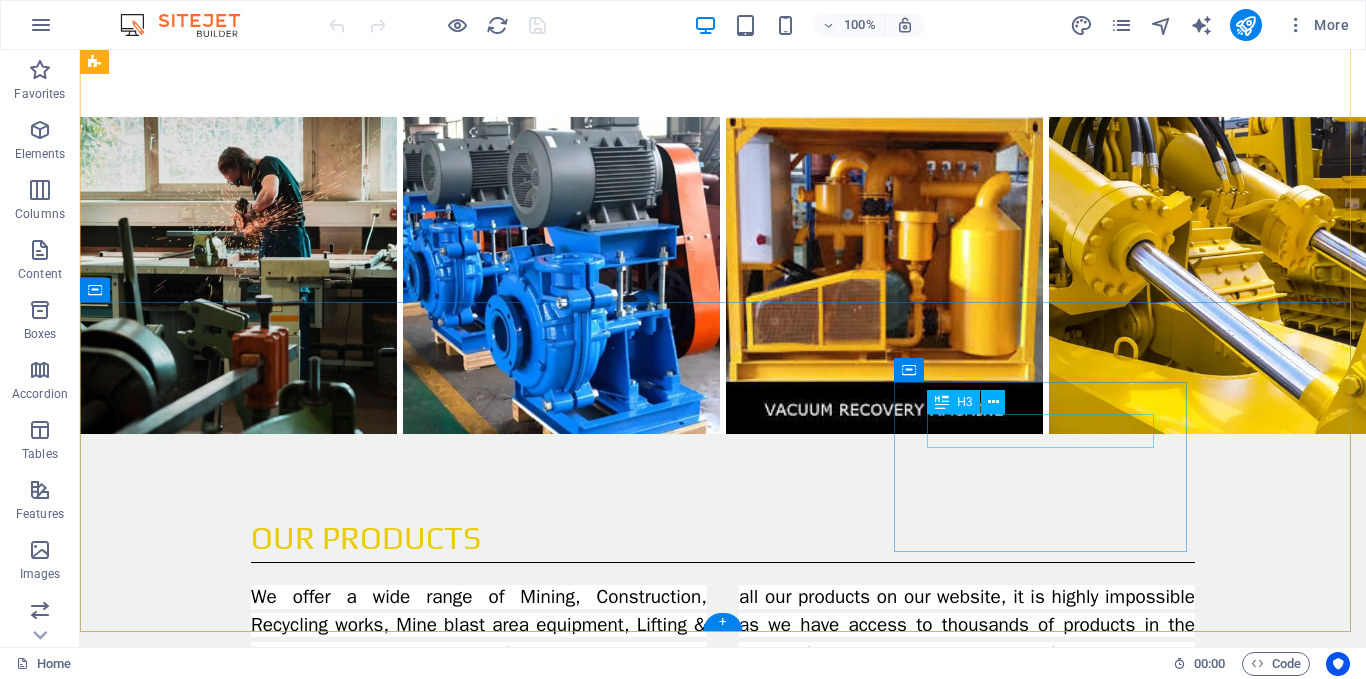 click on "Contact" at bounding box center (242, 3933) 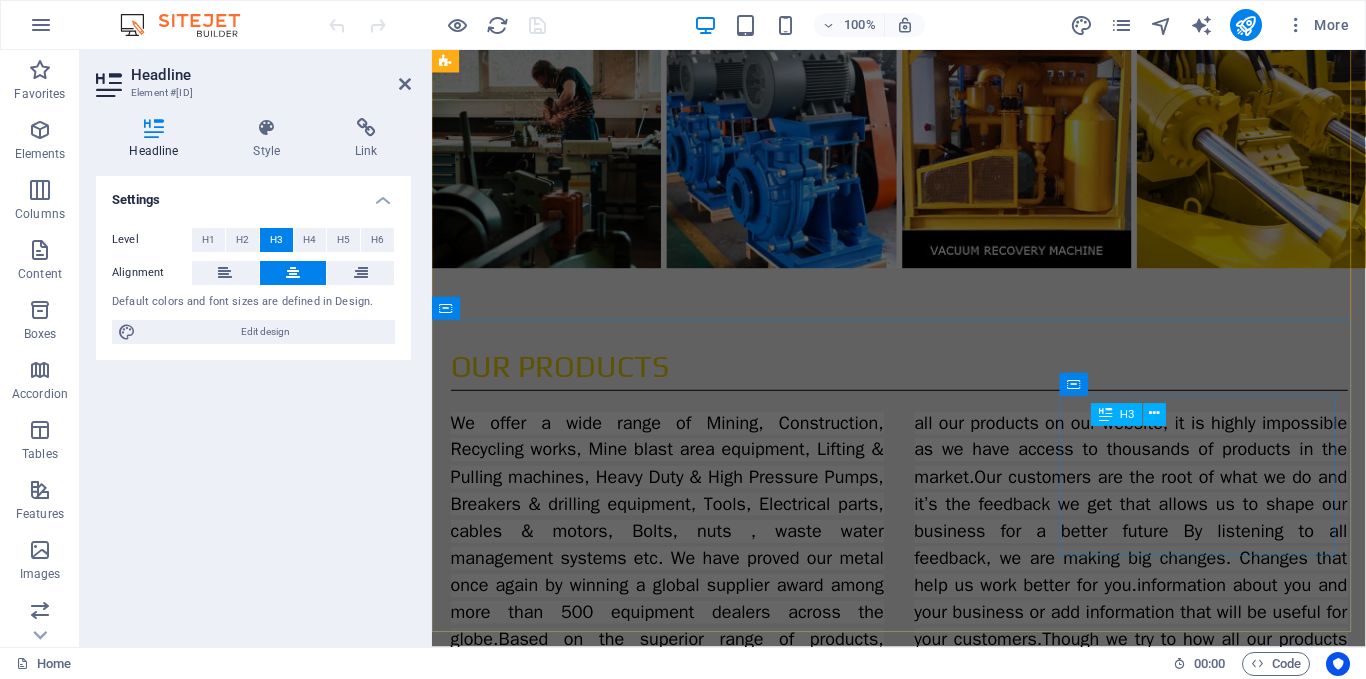 scroll, scrollTop: 6381, scrollLeft: 0, axis: vertical 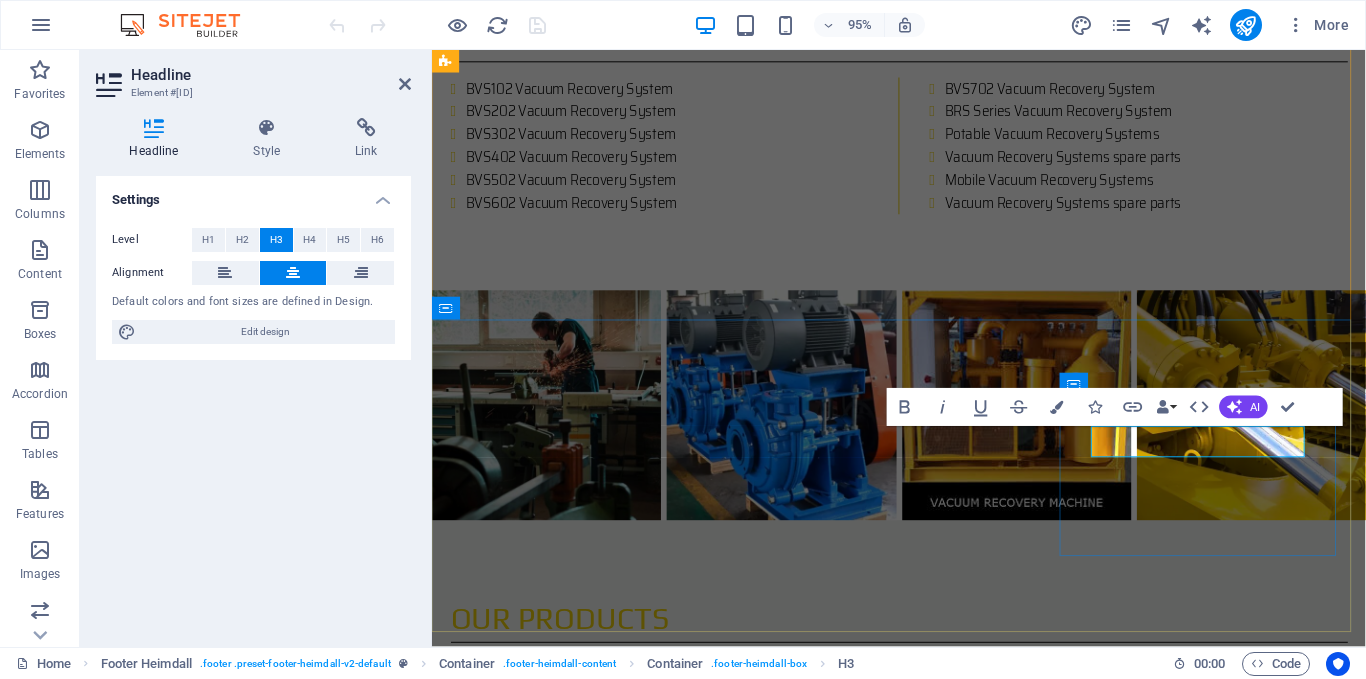 click on "Contact" at bounding box center [594, 3847] 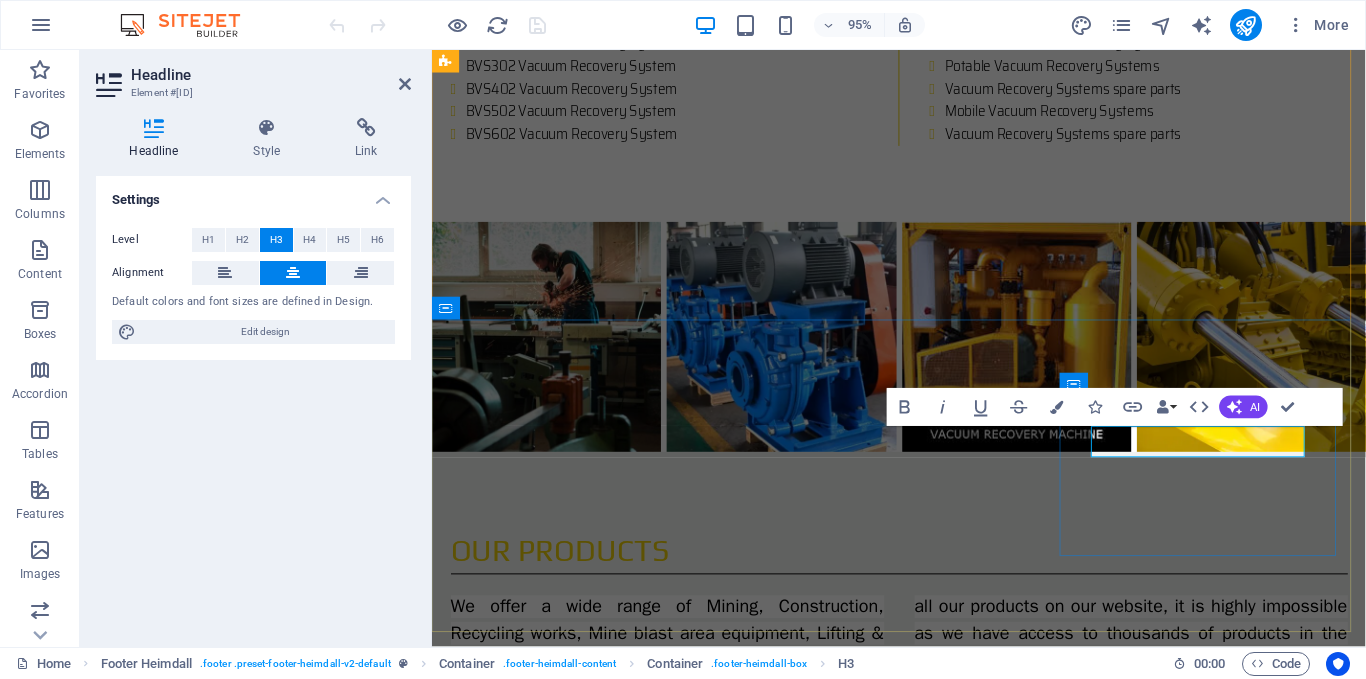 type 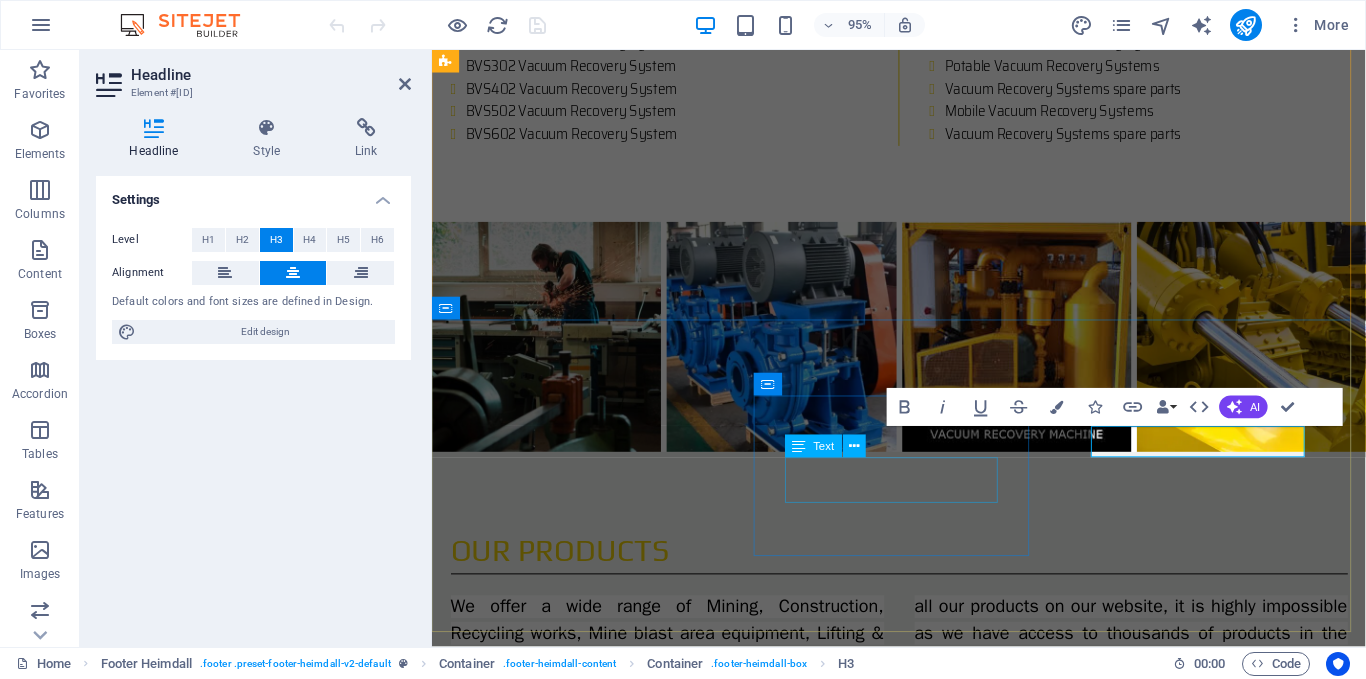 click on "+1-123-456-7890" at bounding box center (594, 3654) 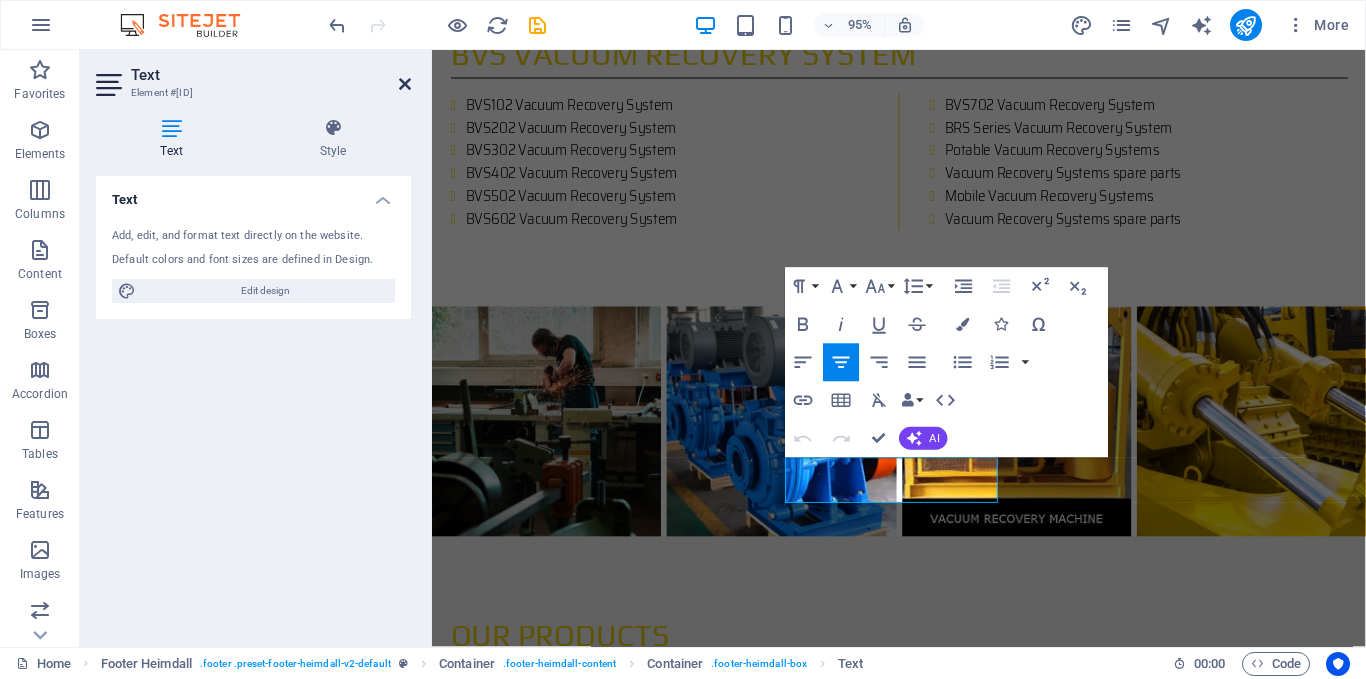 click at bounding box center (405, 84) 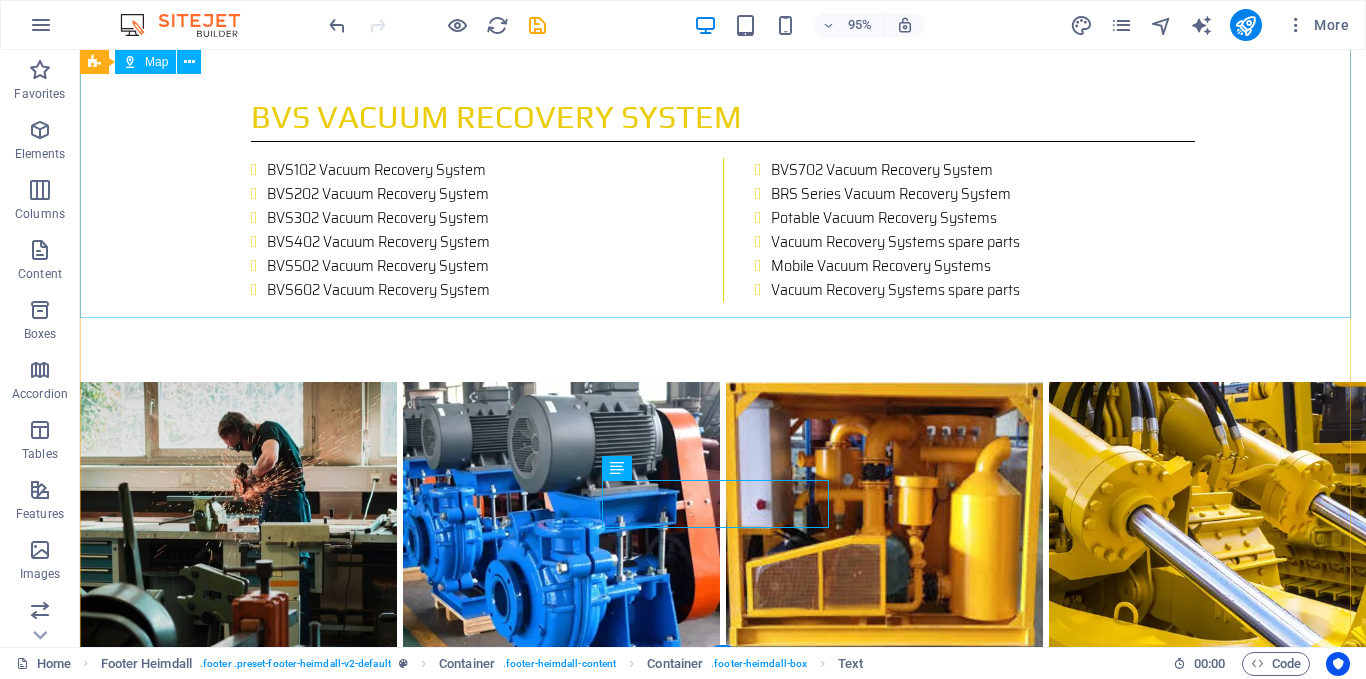 scroll, scrollTop: 6614, scrollLeft: 0, axis: vertical 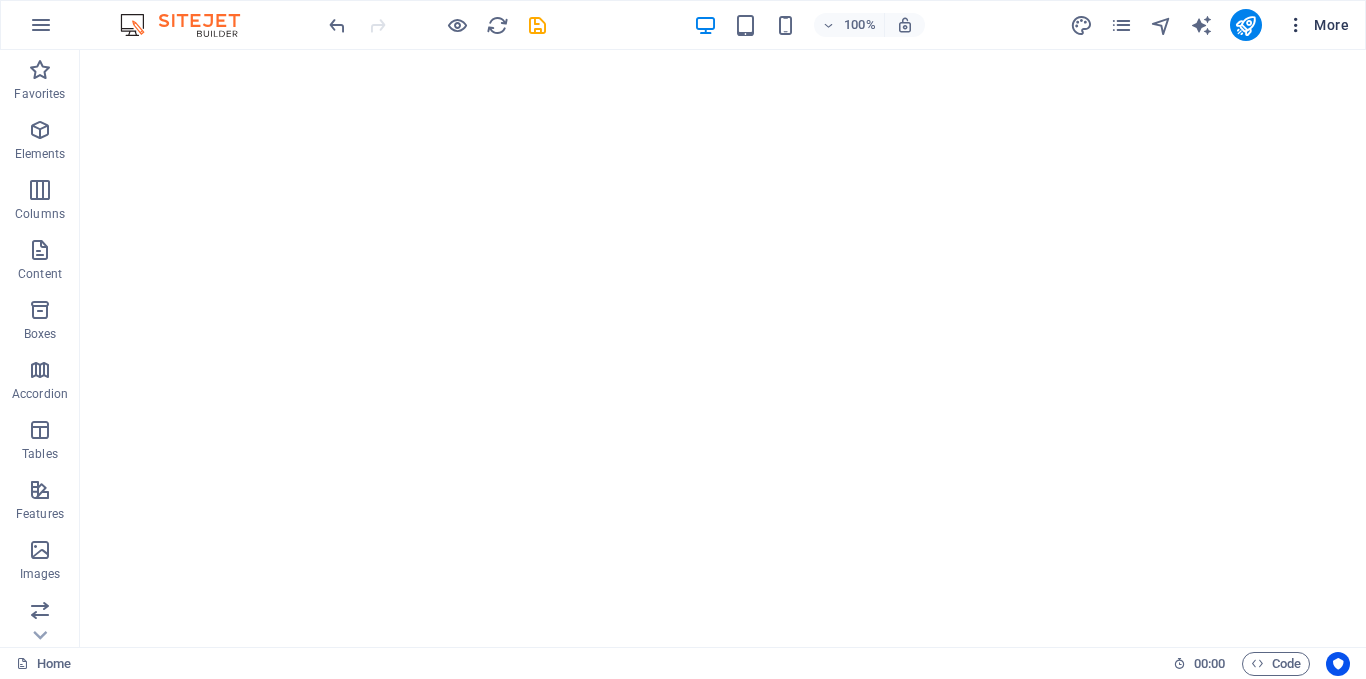click on "More" at bounding box center [1317, 25] 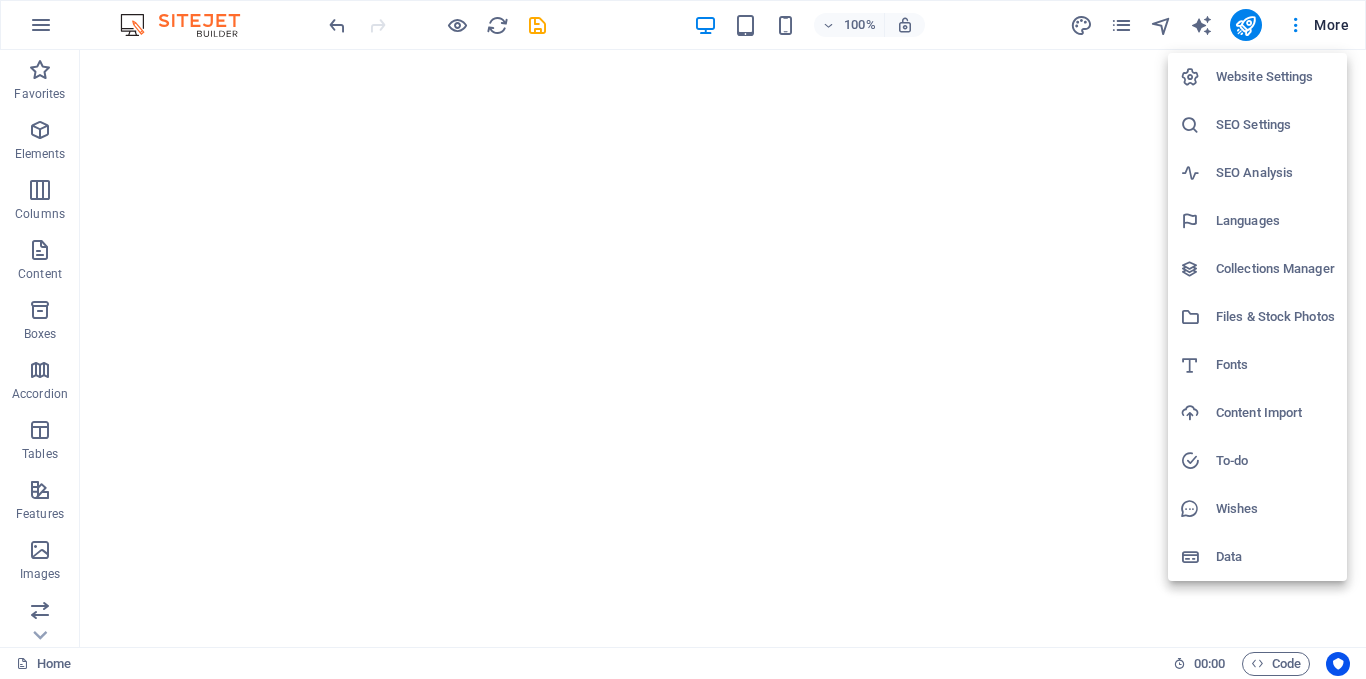click on "Website Settings" at bounding box center [1275, 77] 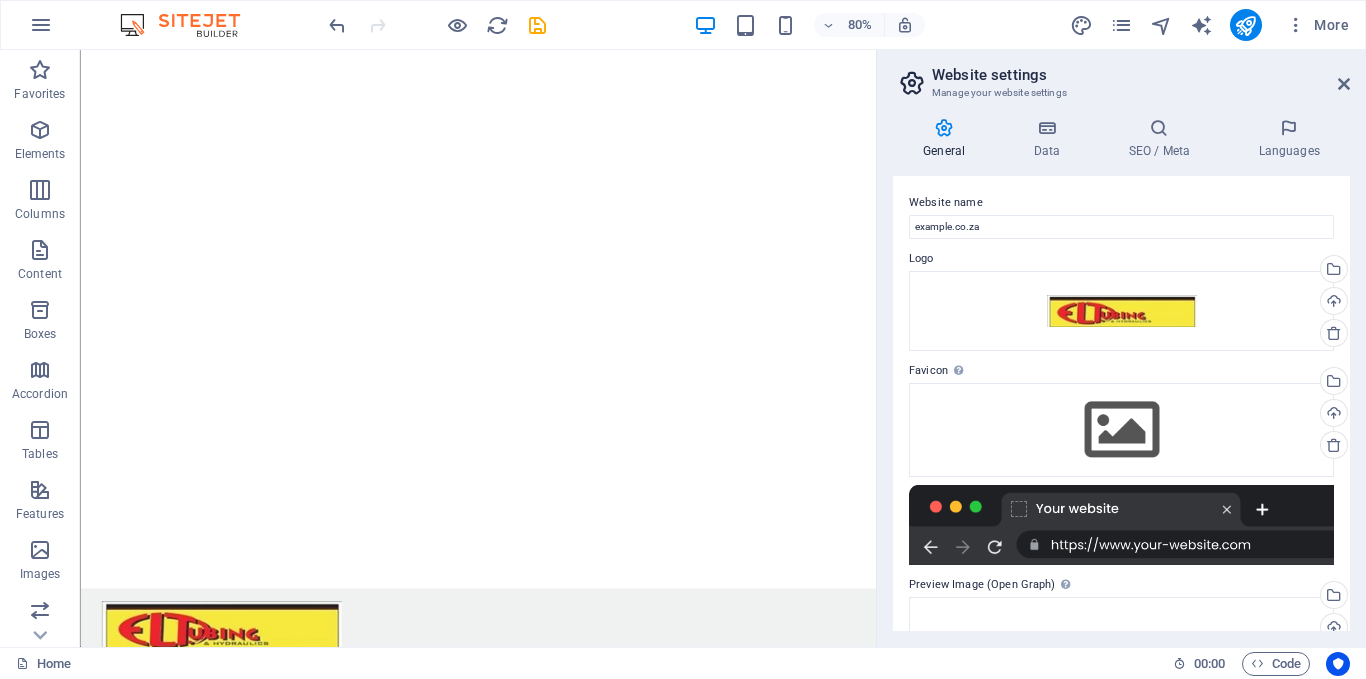 scroll, scrollTop: 0, scrollLeft: 0, axis: both 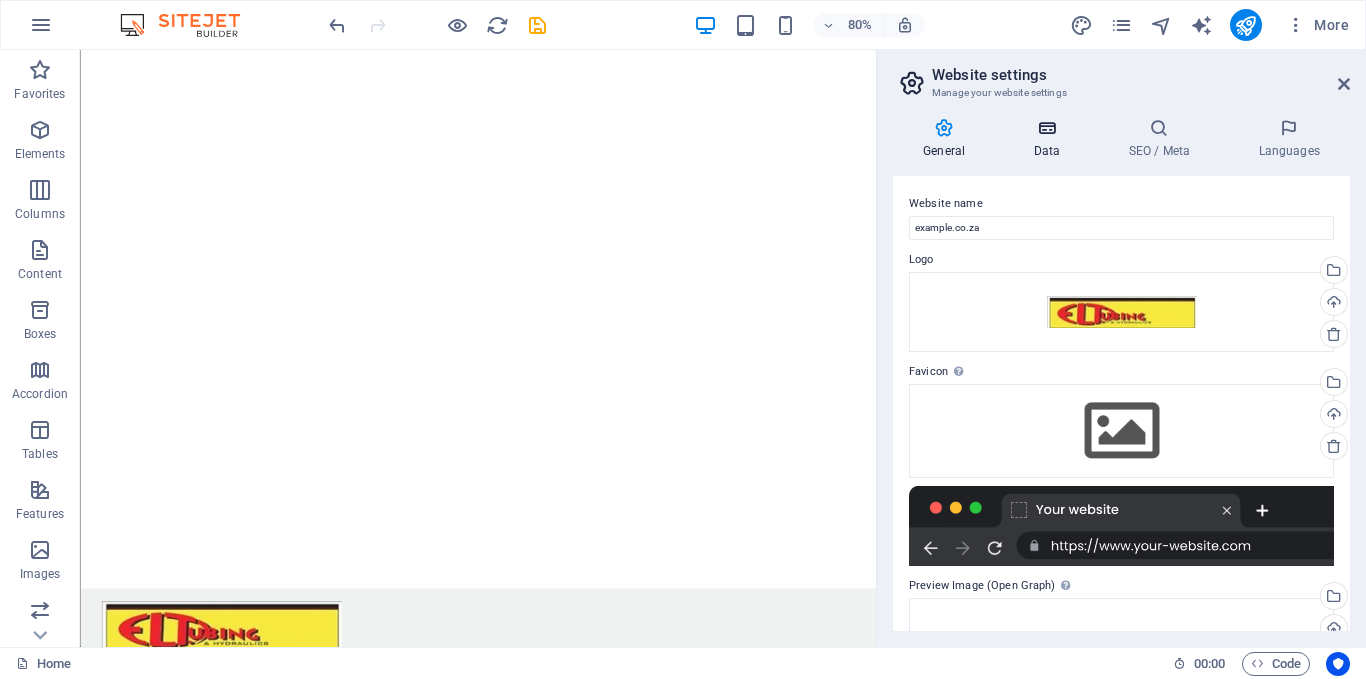click at bounding box center [1046, 128] 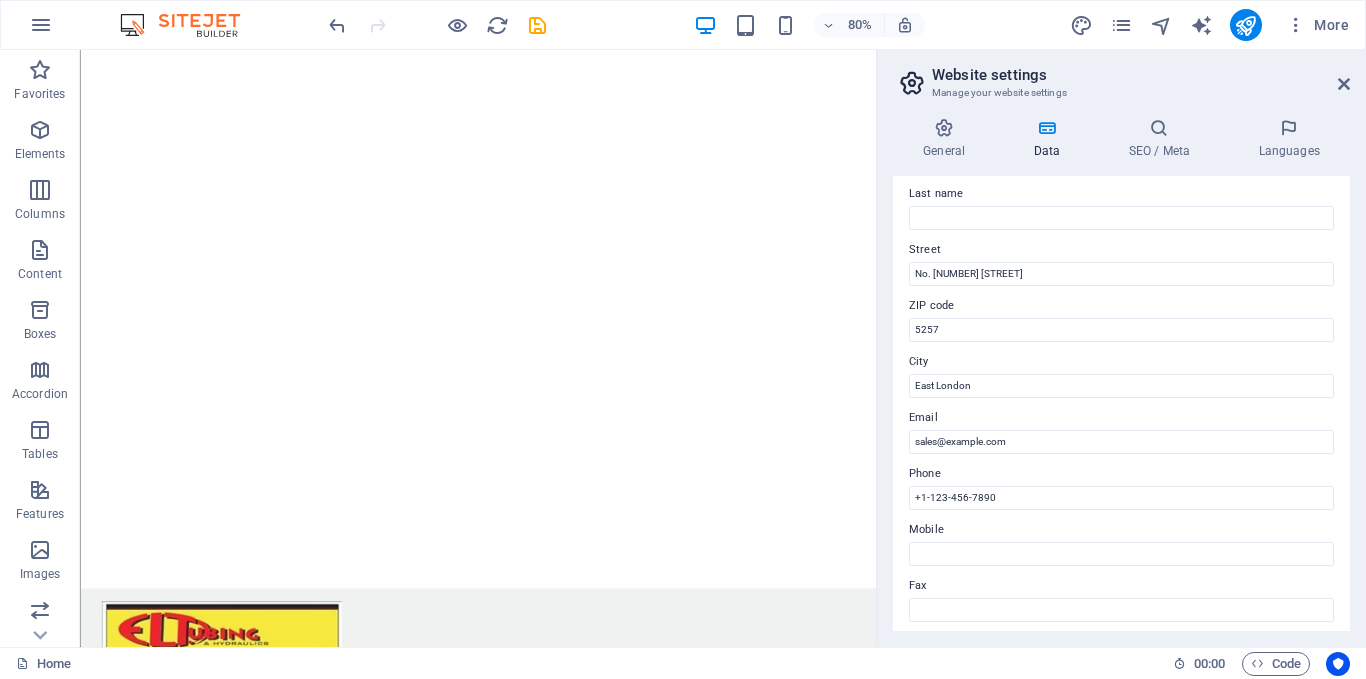 scroll, scrollTop: 207, scrollLeft: 0, axis: vertical 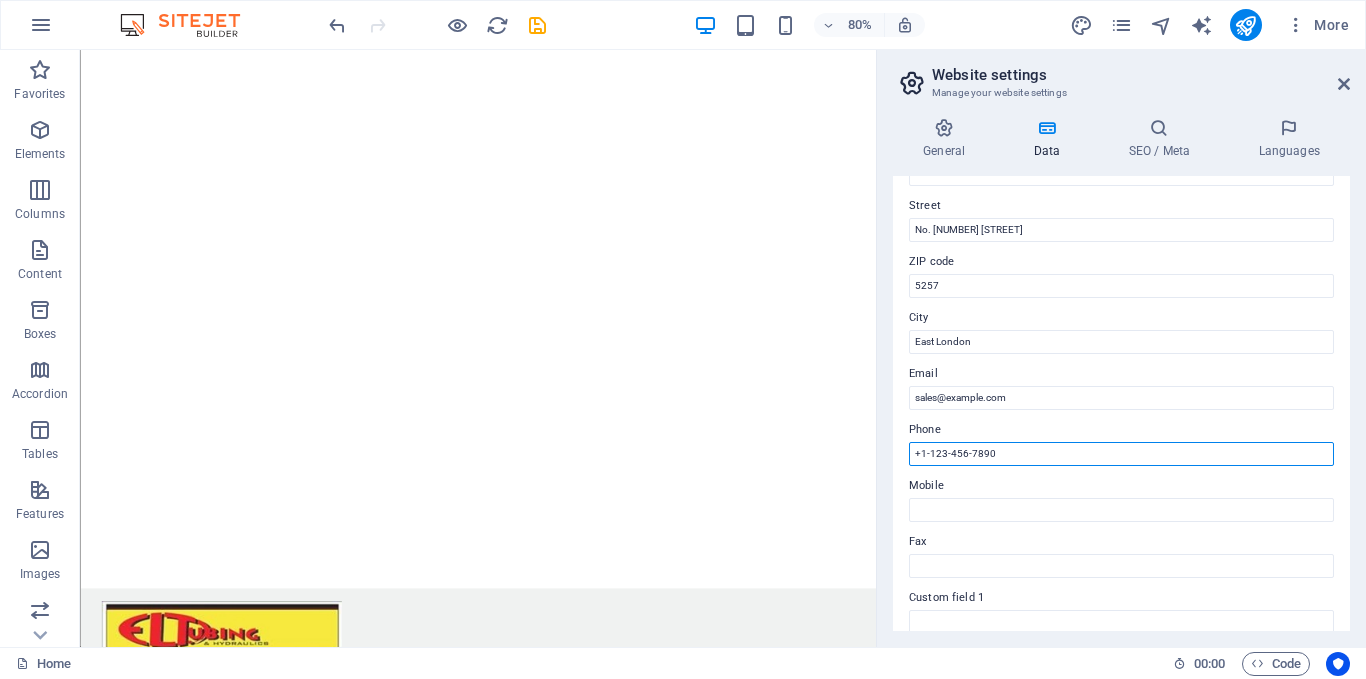click on "+1-123-456-7890" at bounding box center (1121, 454) 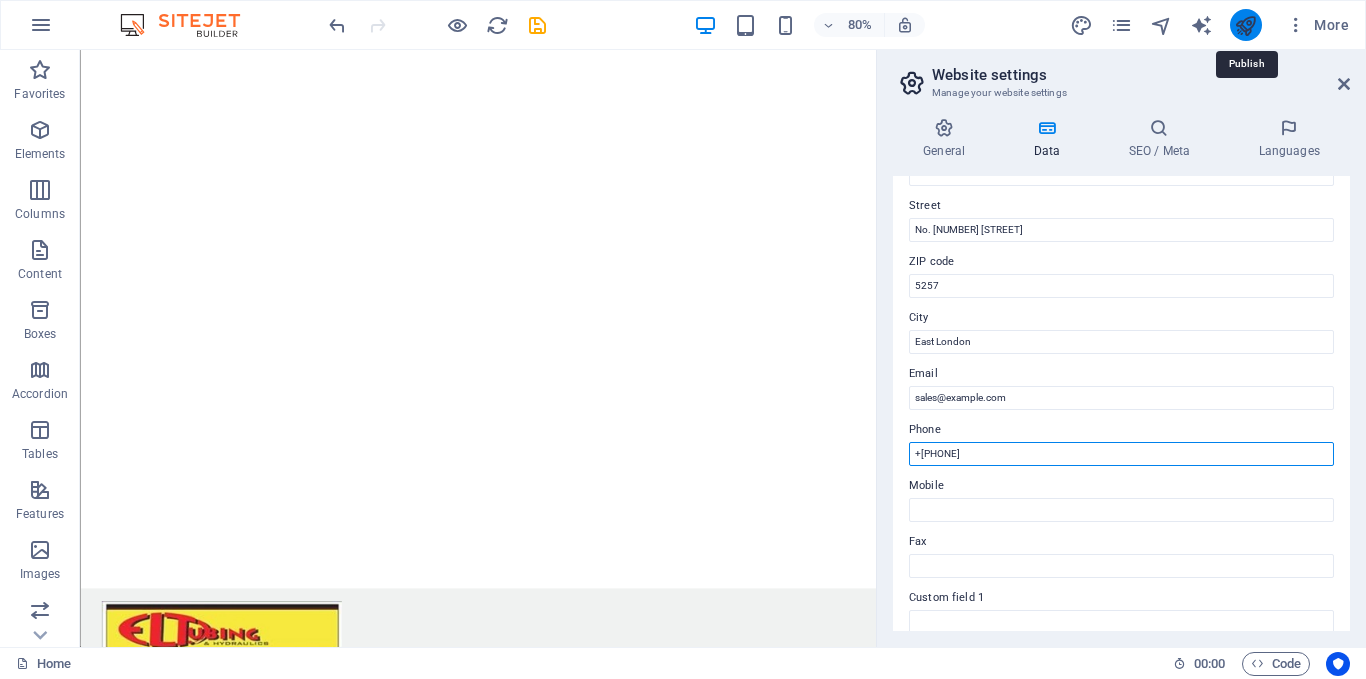 type on "[PHONE]" 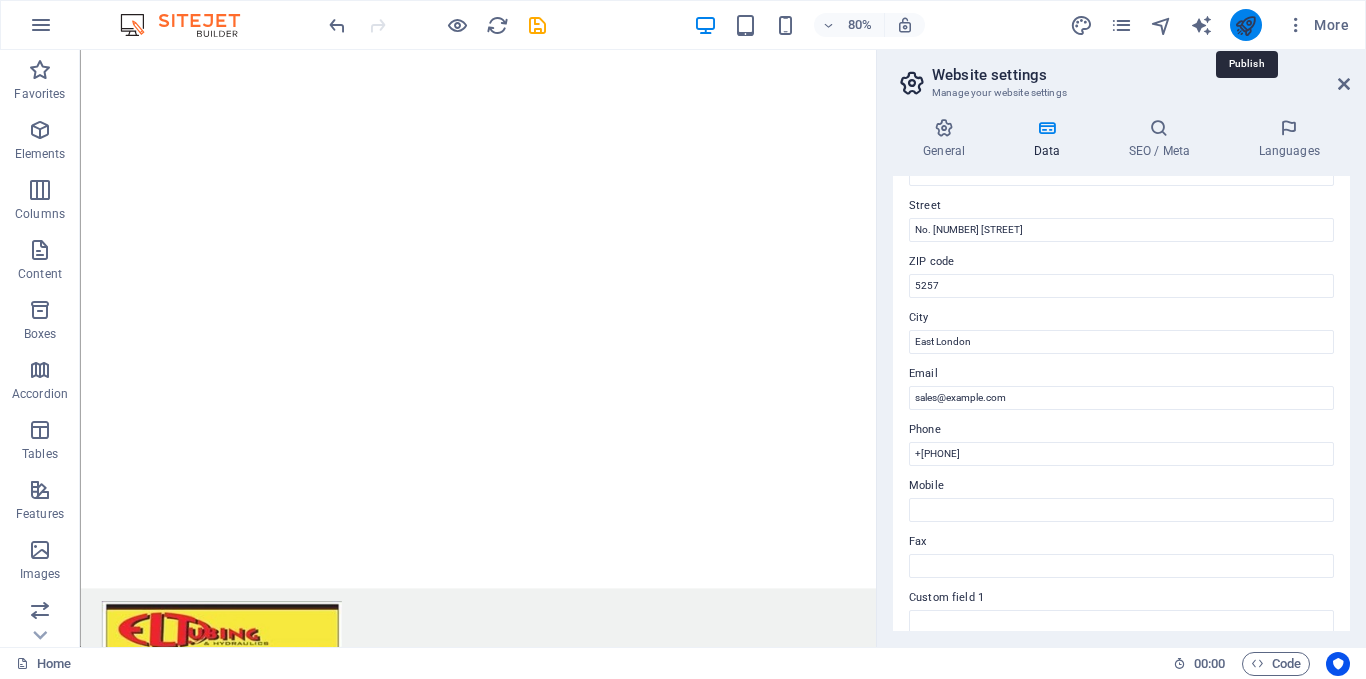 click at bounding box center [1245, 25] 